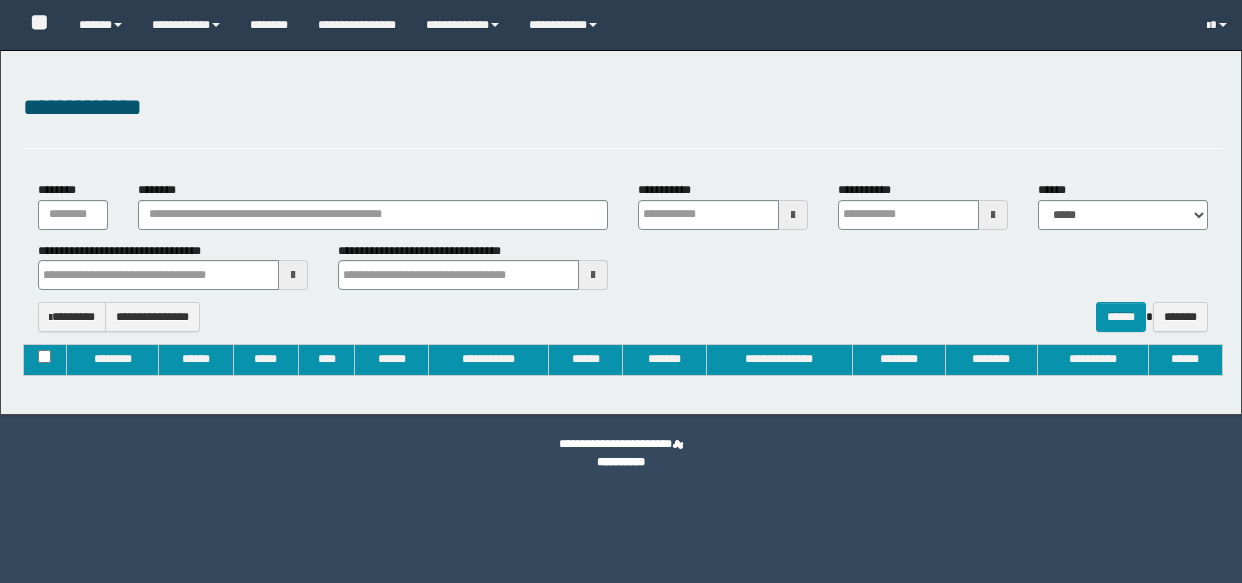 type on "**********" 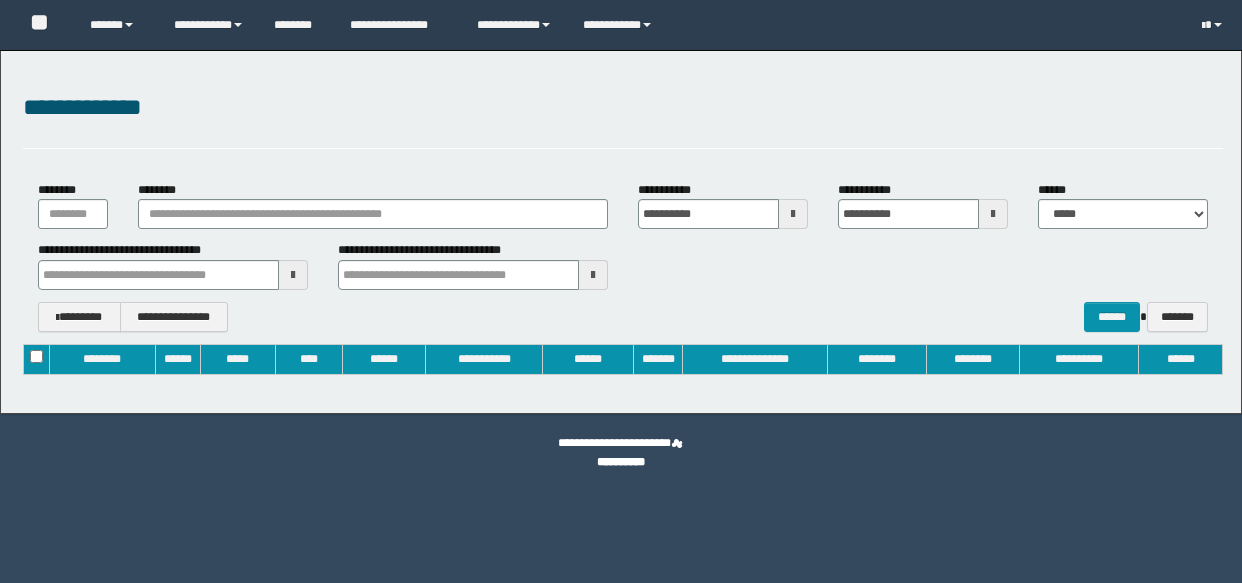 scroll, scrollTop: 0, scrollLeft: 0, axis: both 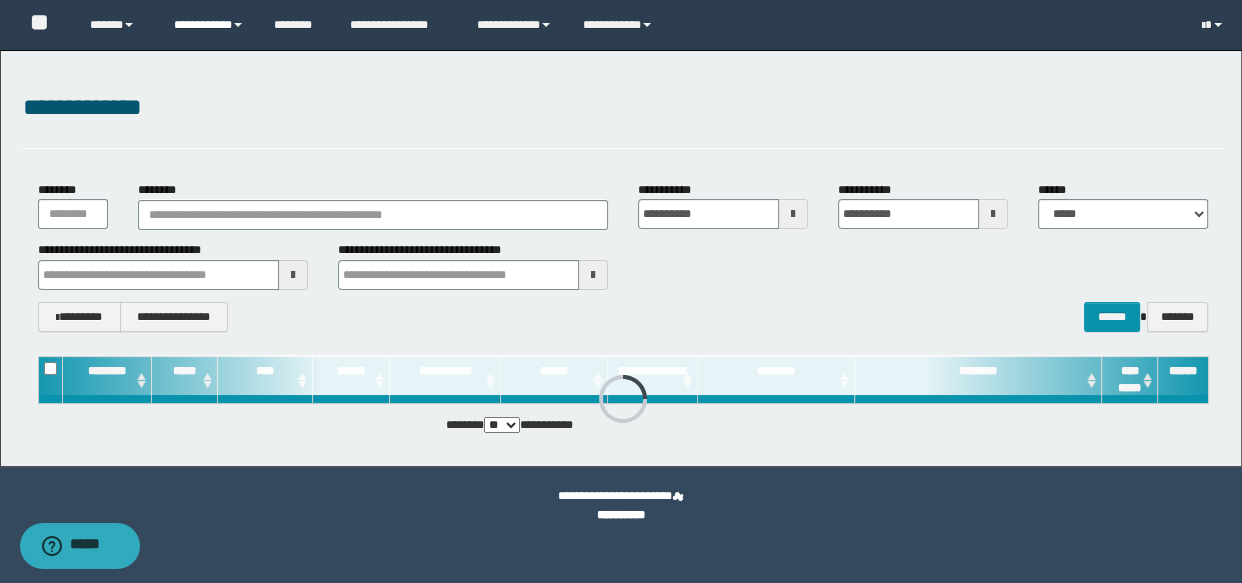 click on "**********" at bounding box center (209, 25) 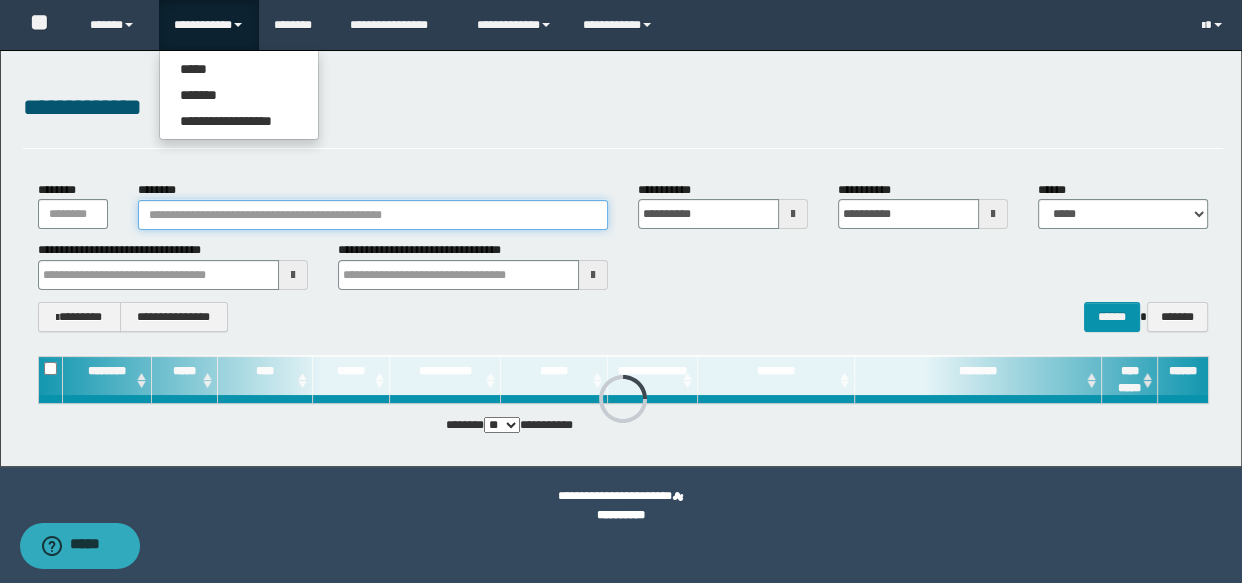 click on "********" at bounding box center (373, 215) 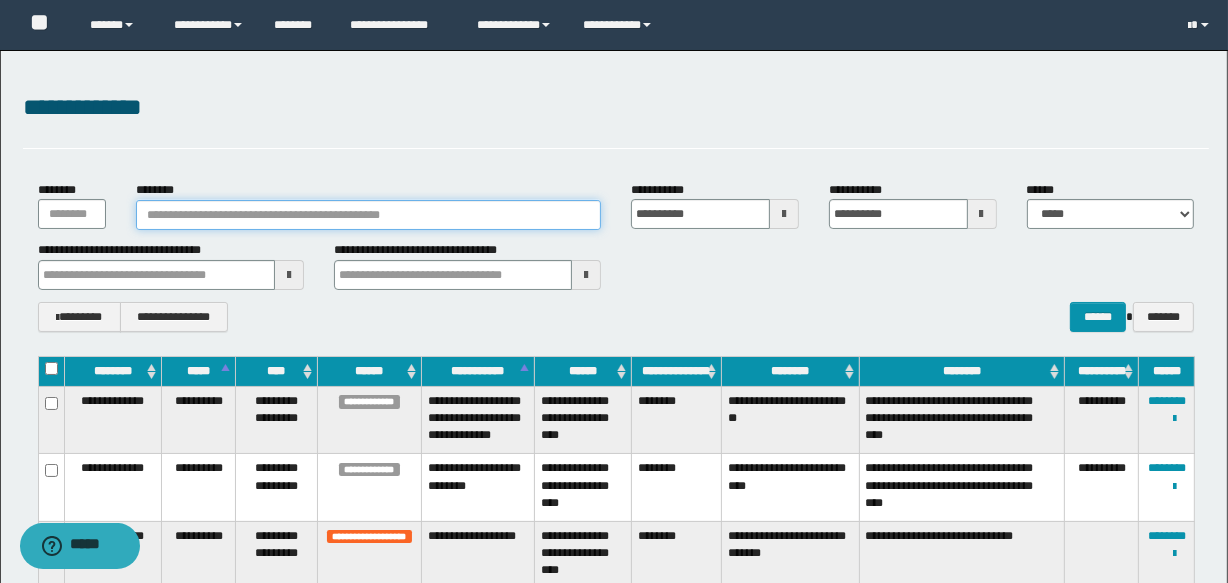 type 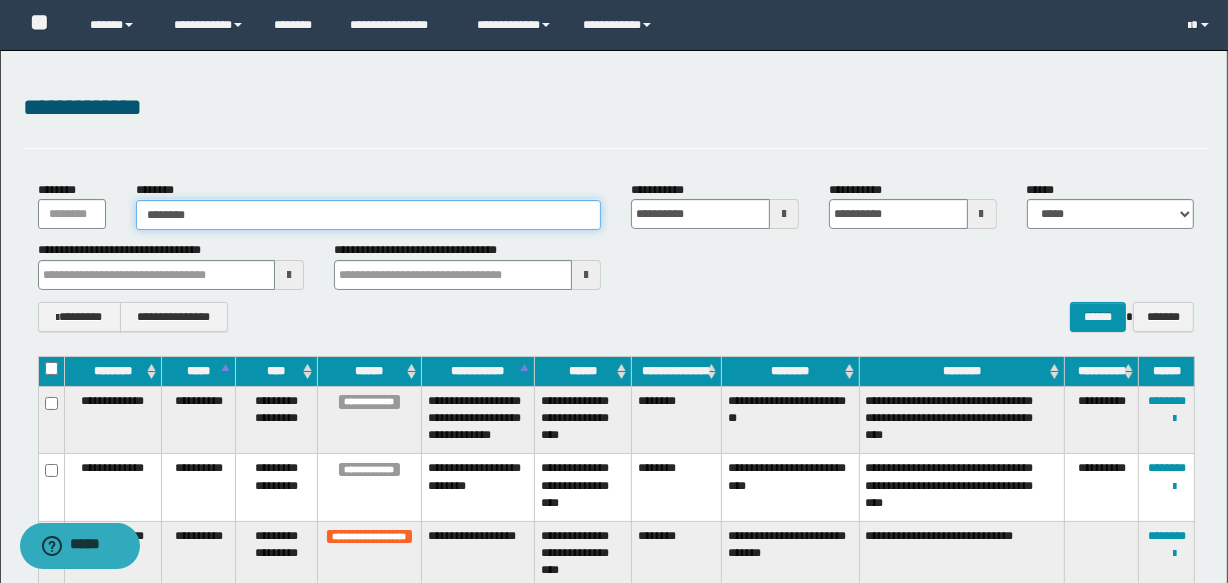 type on "********" 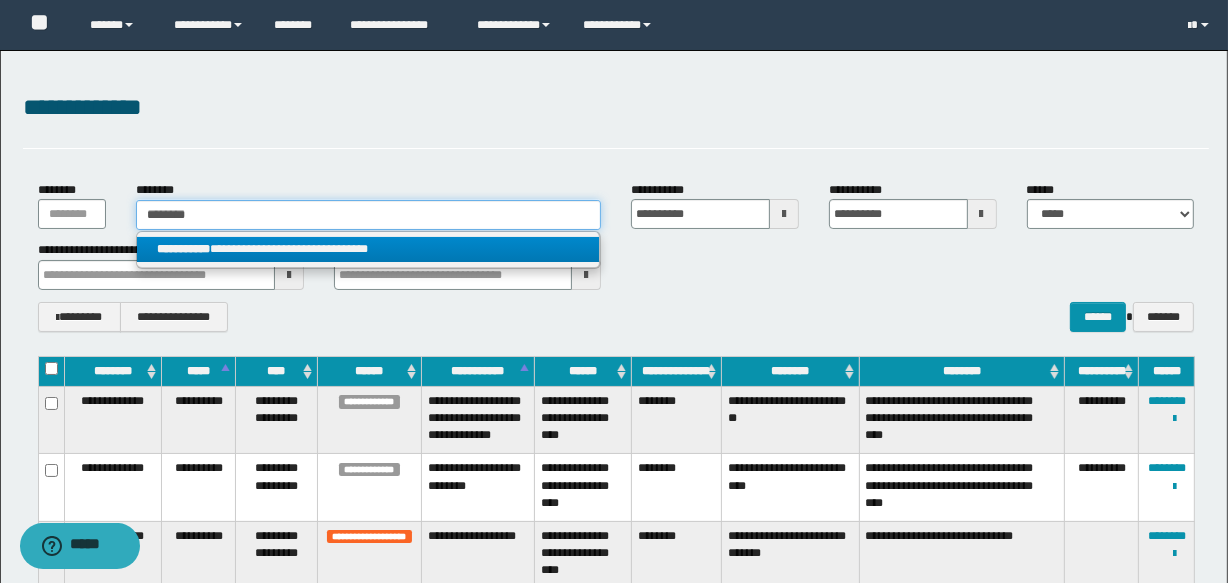 type on "********" 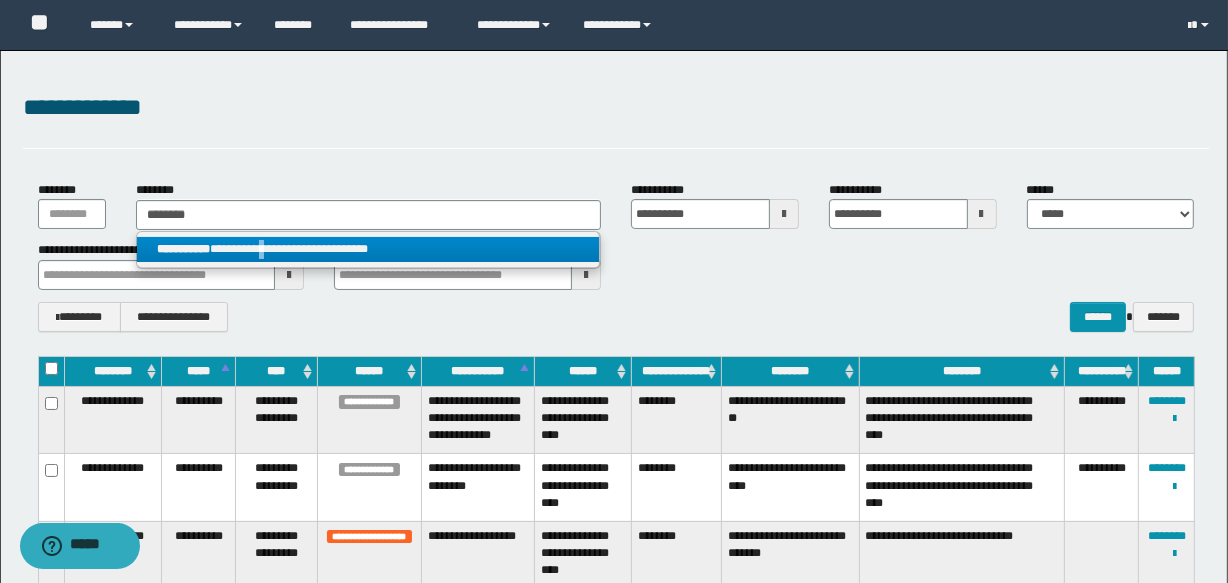 click on "**********" at bounding box center (368, 249) 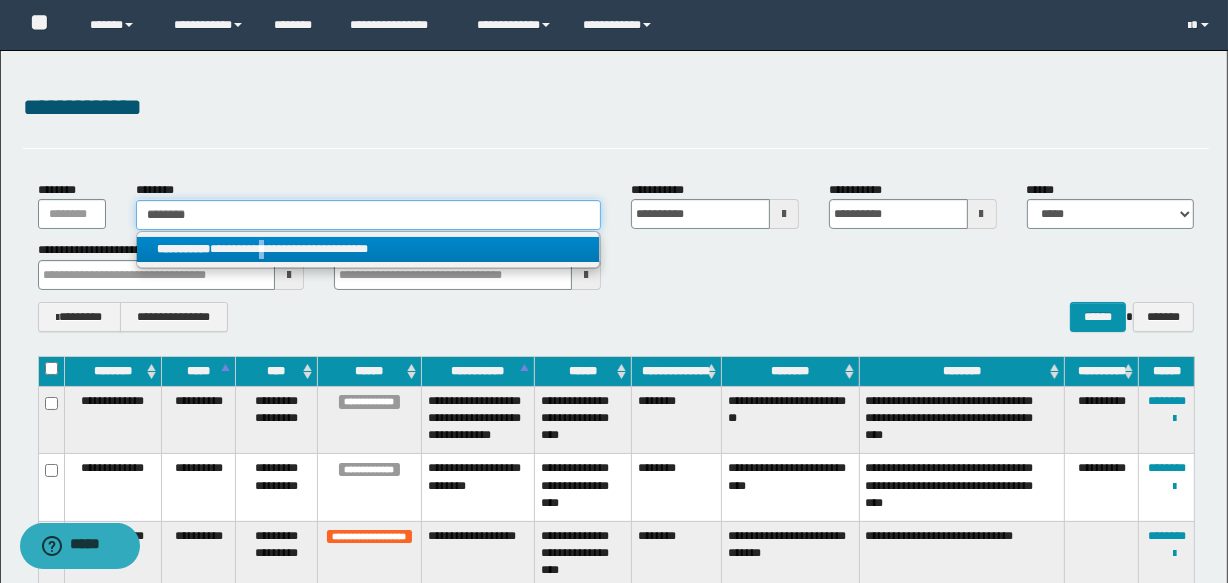 type 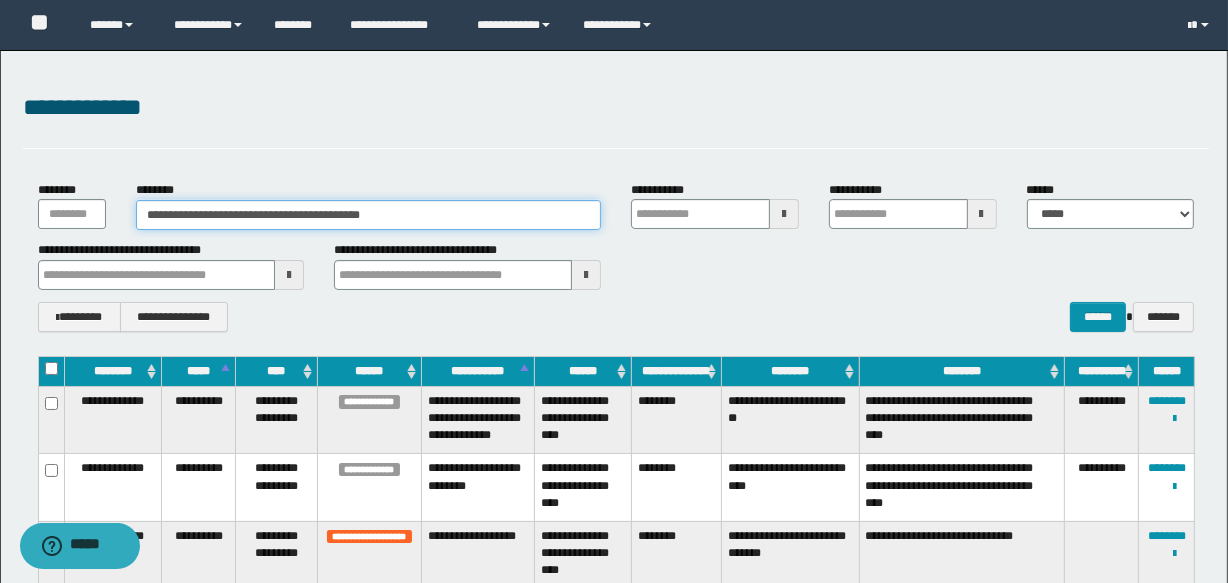 type 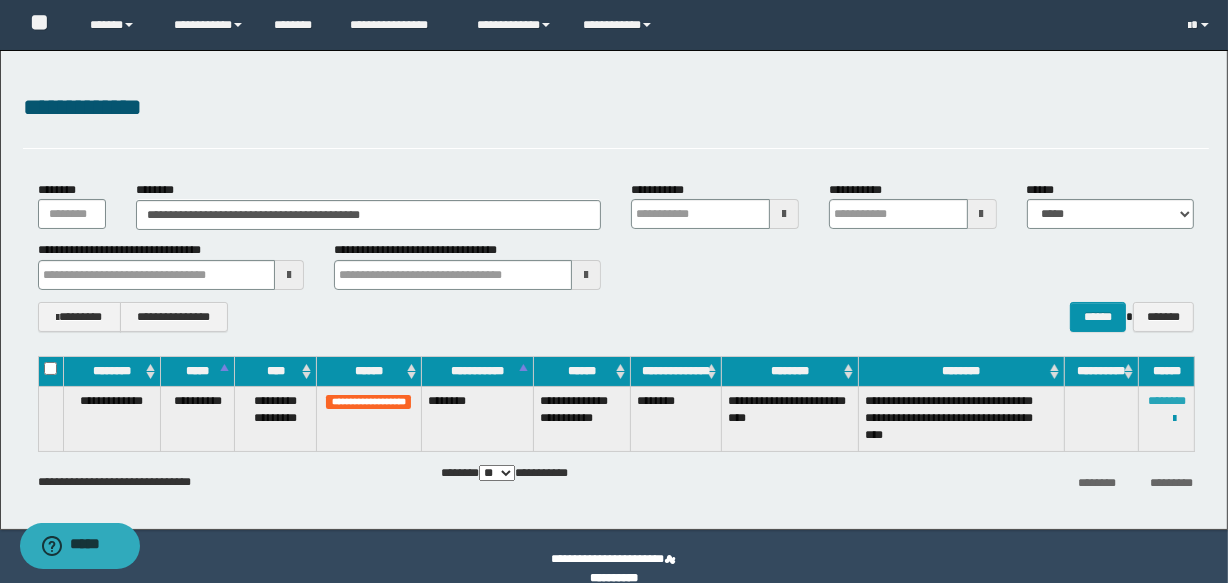 click on "********" at bounding box center (1167, 401) 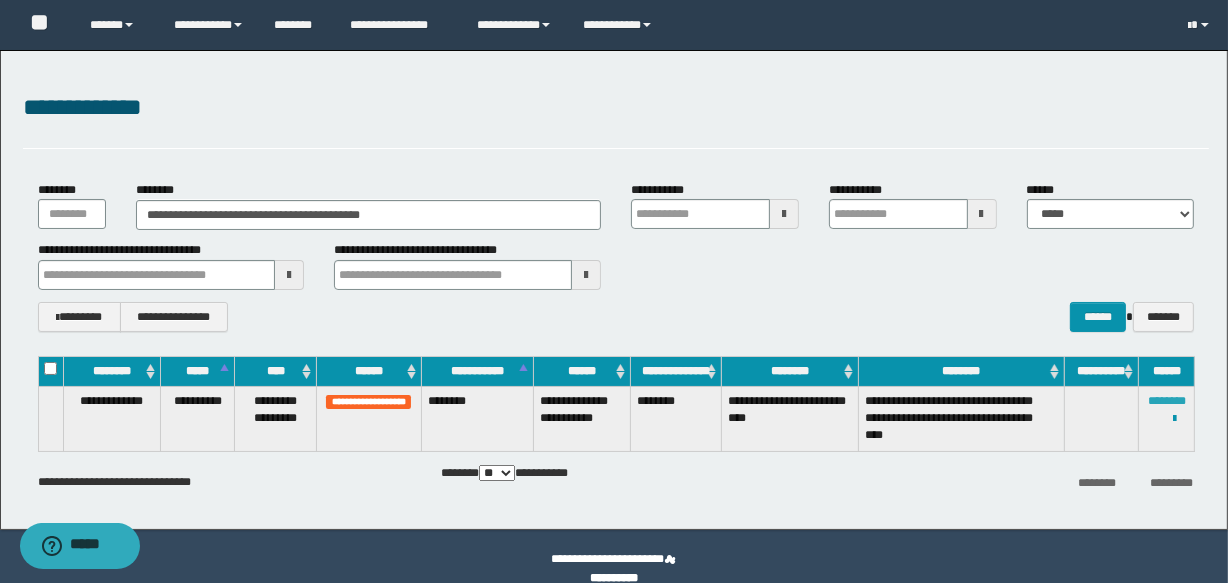 type 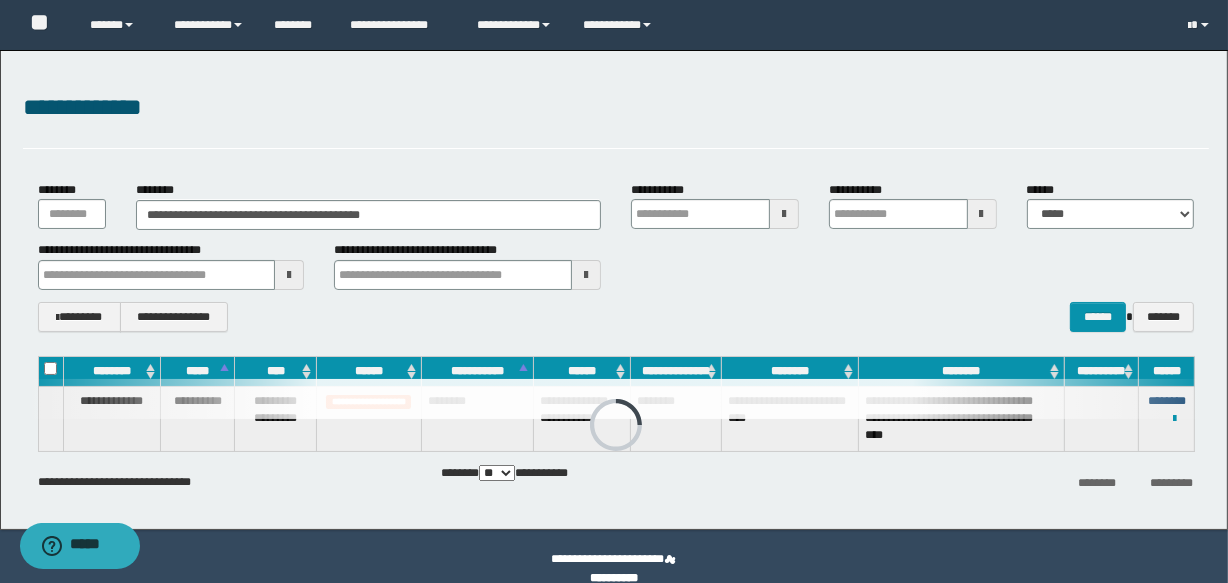 type 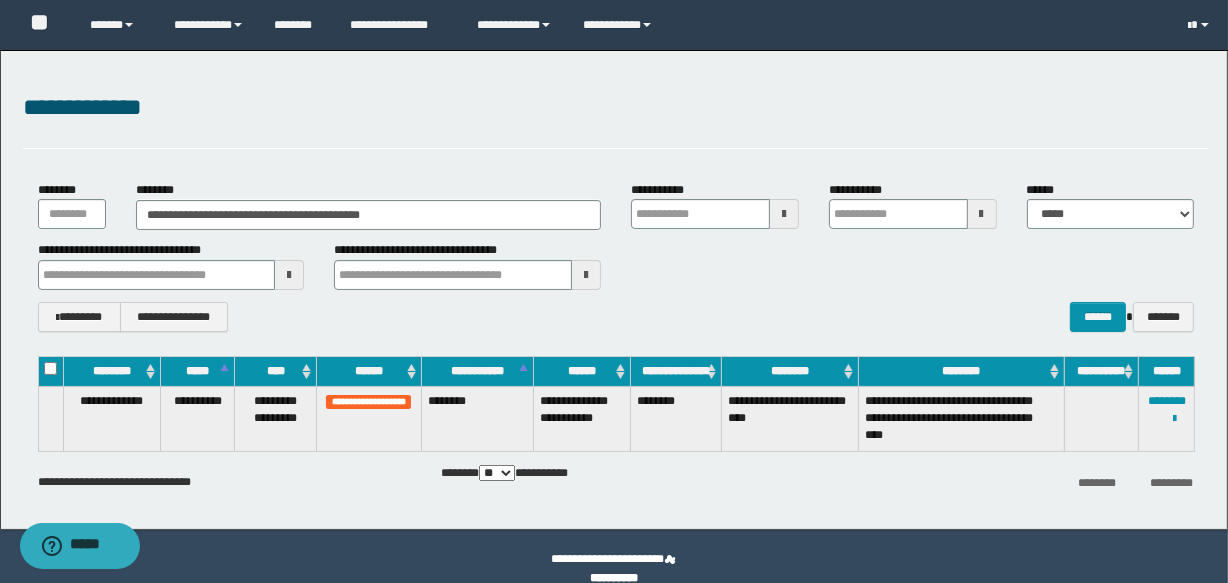 type 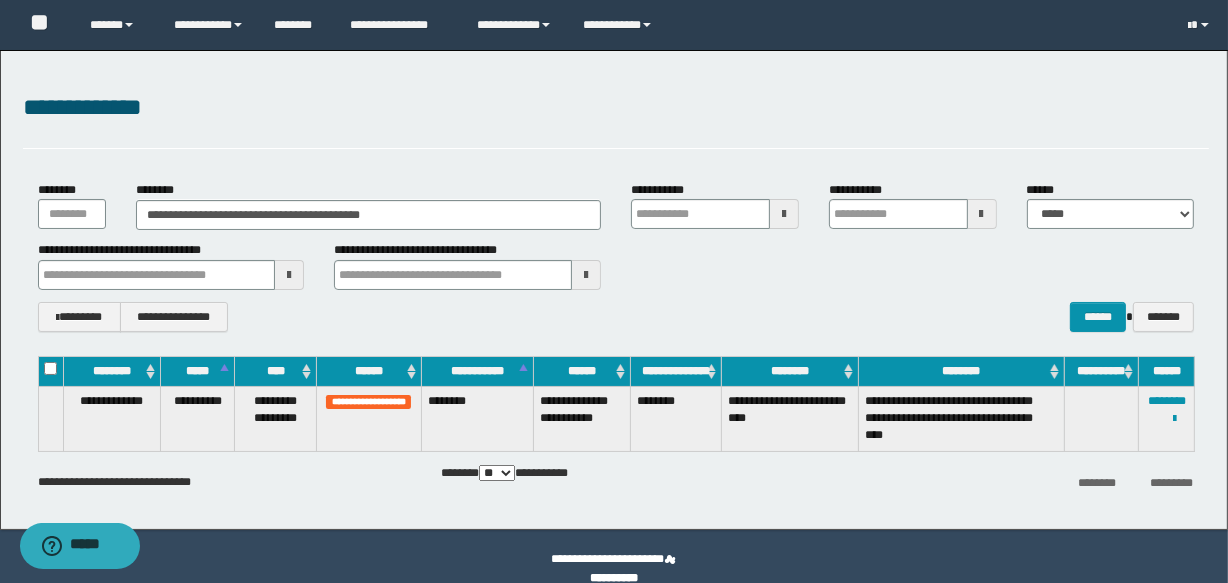 type 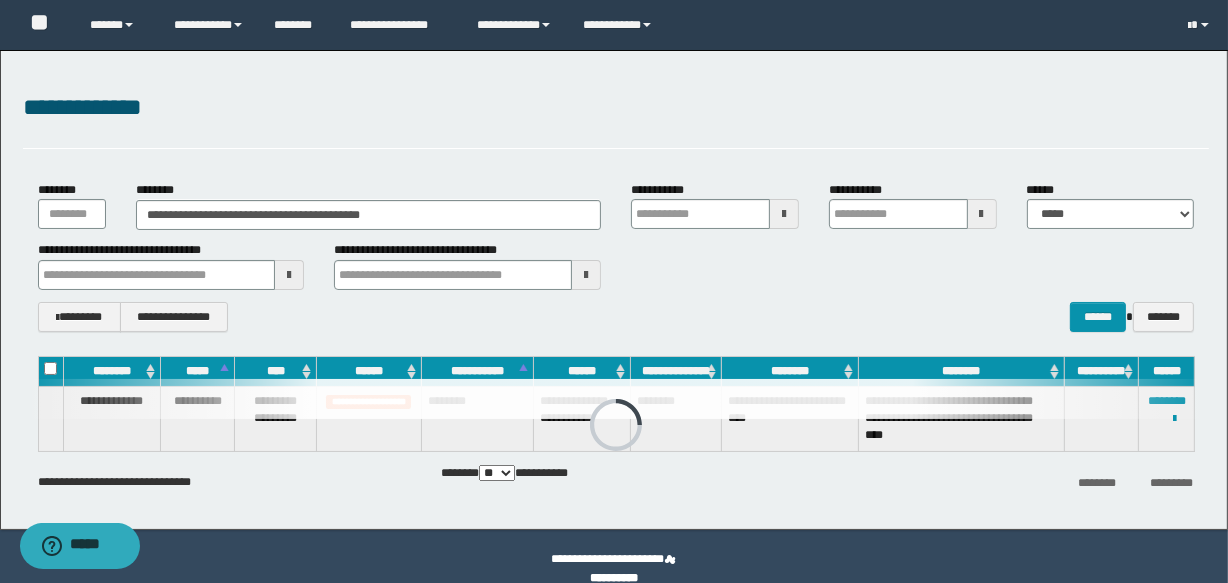 type 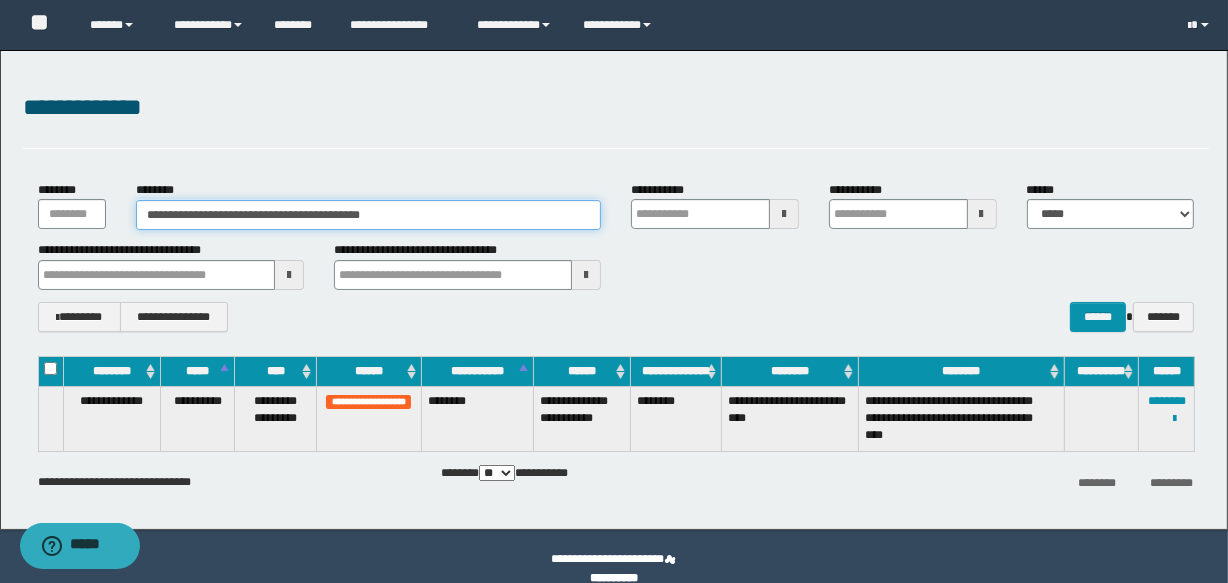 drag, startPoint x: 437, startPoint y: 219, endPoint x: 29, endPoint y: 228, distance: 408.09924 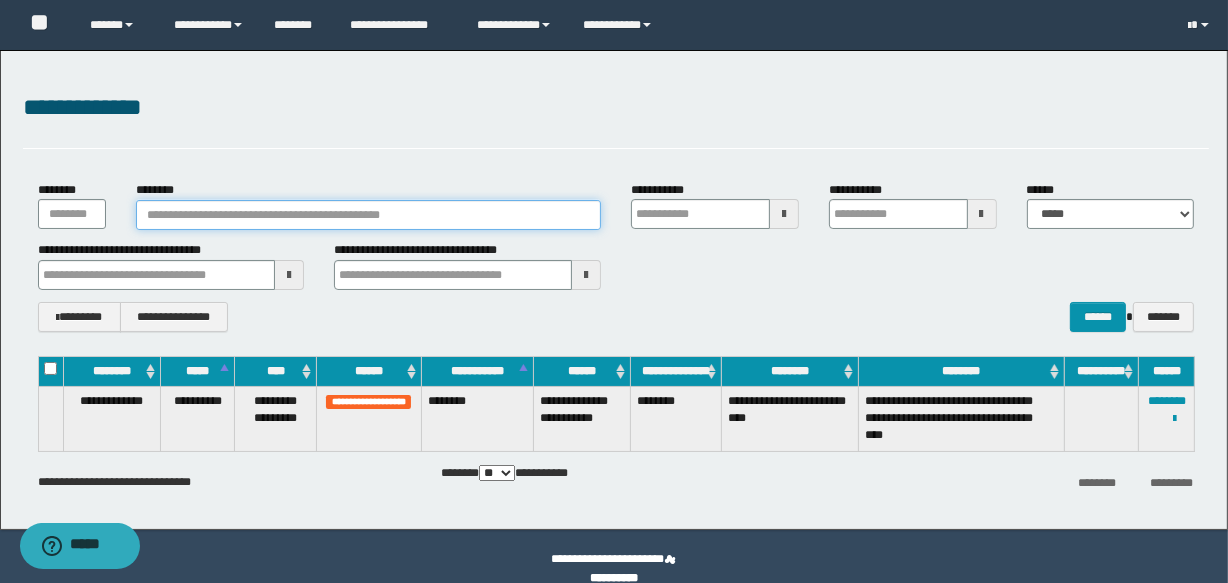paste on "**********" 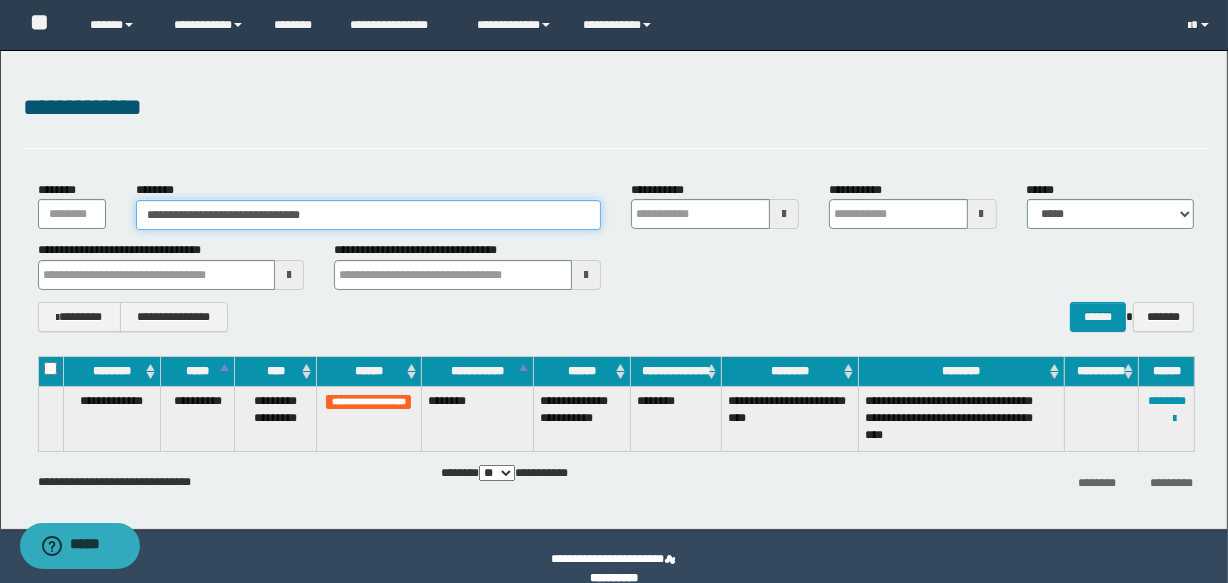 type 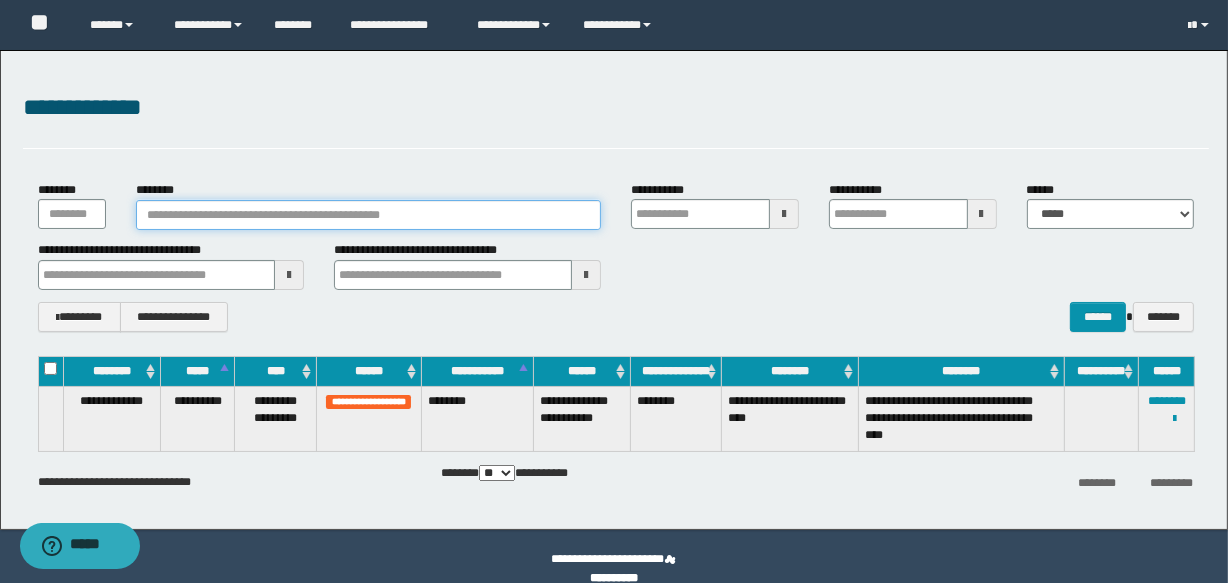 type 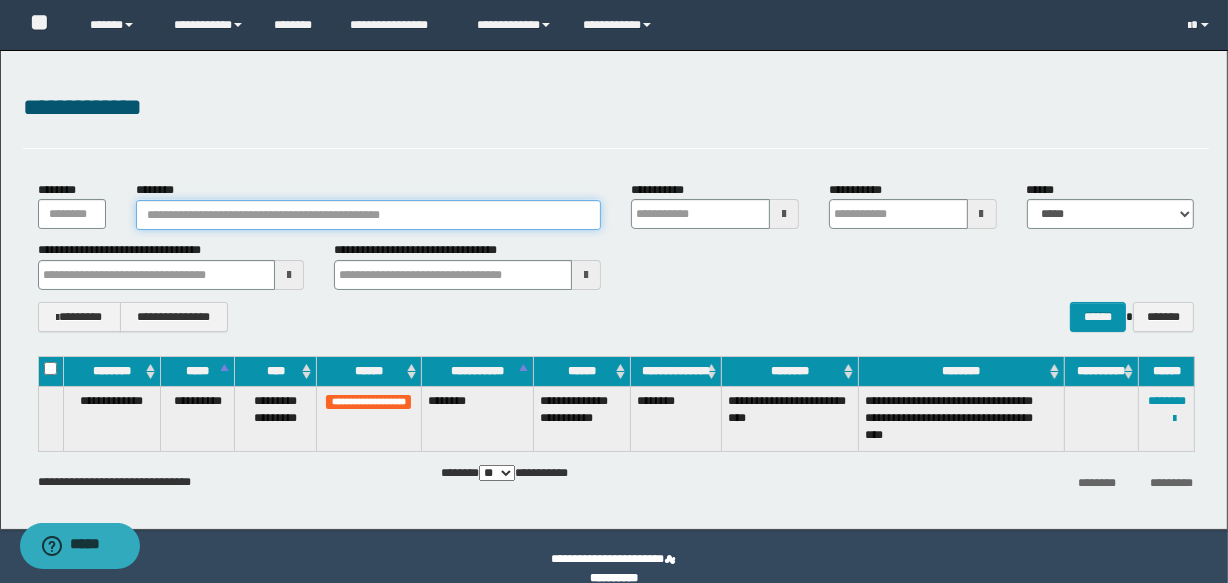type 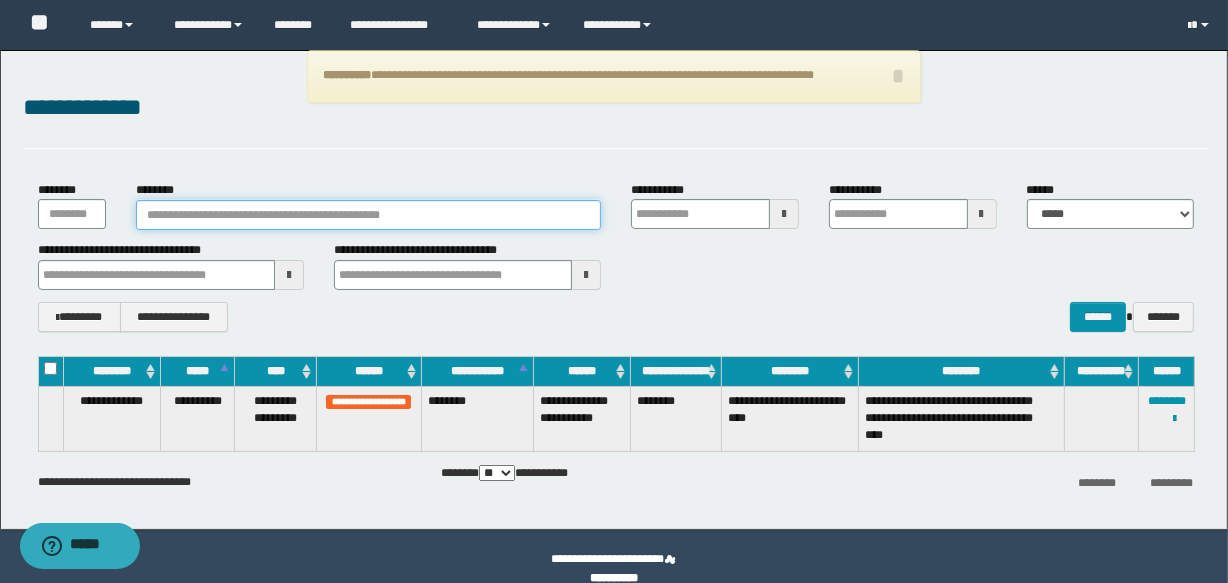 type 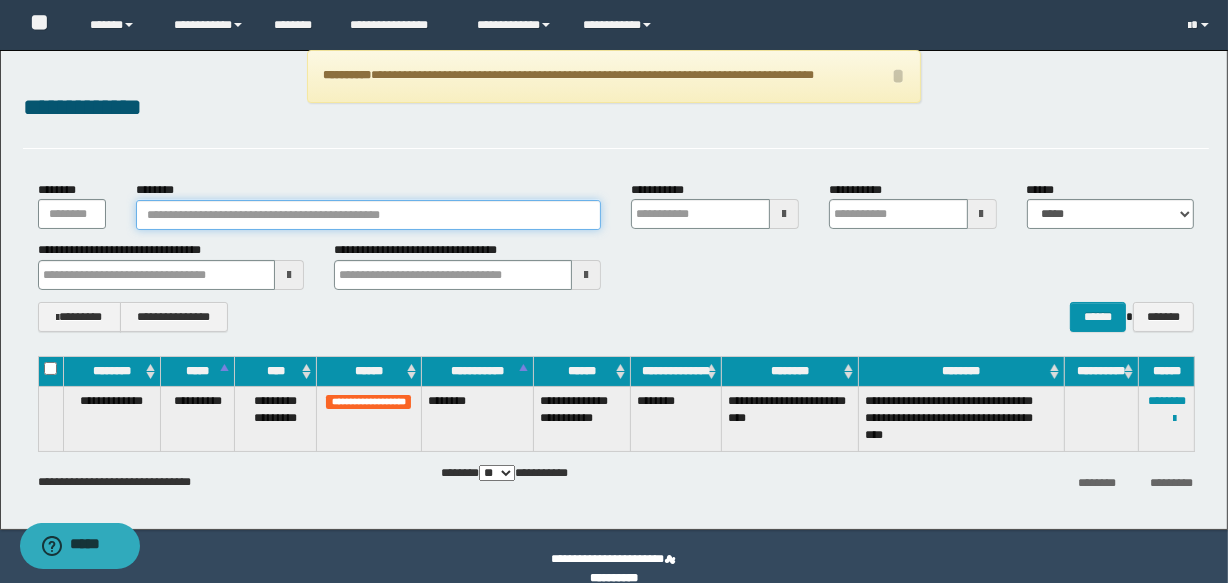 paste on "********" 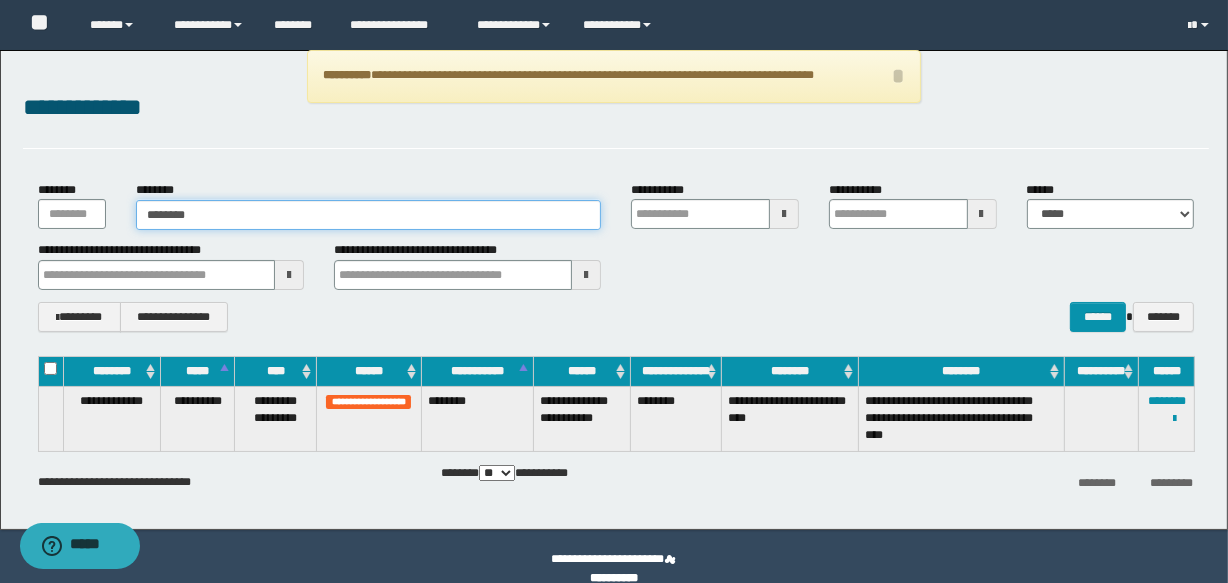 type on "********" 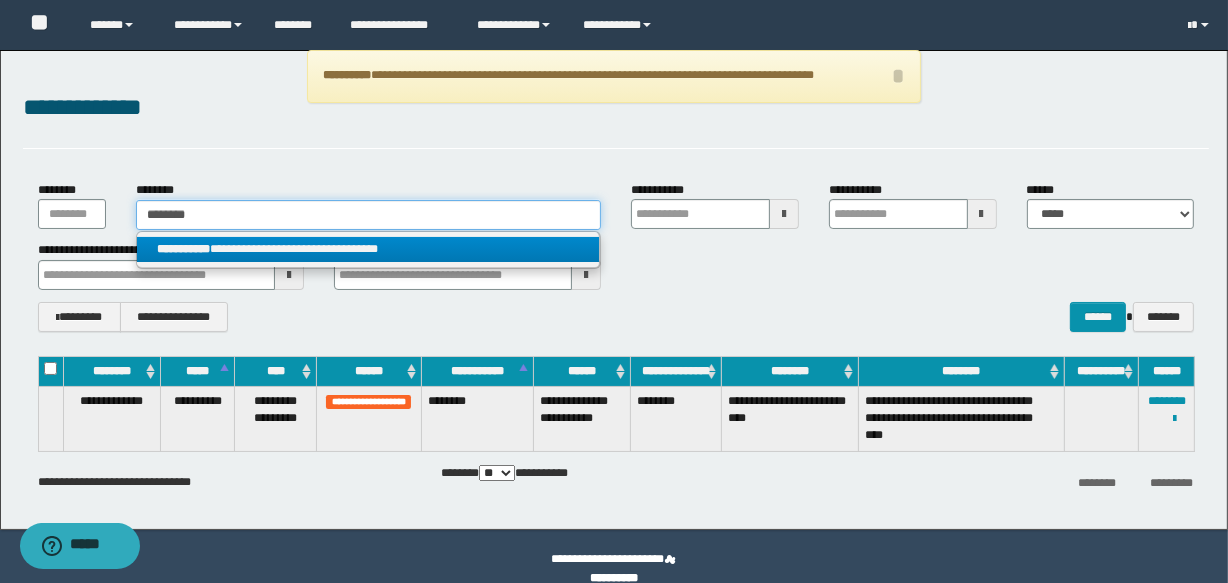 type on "********" 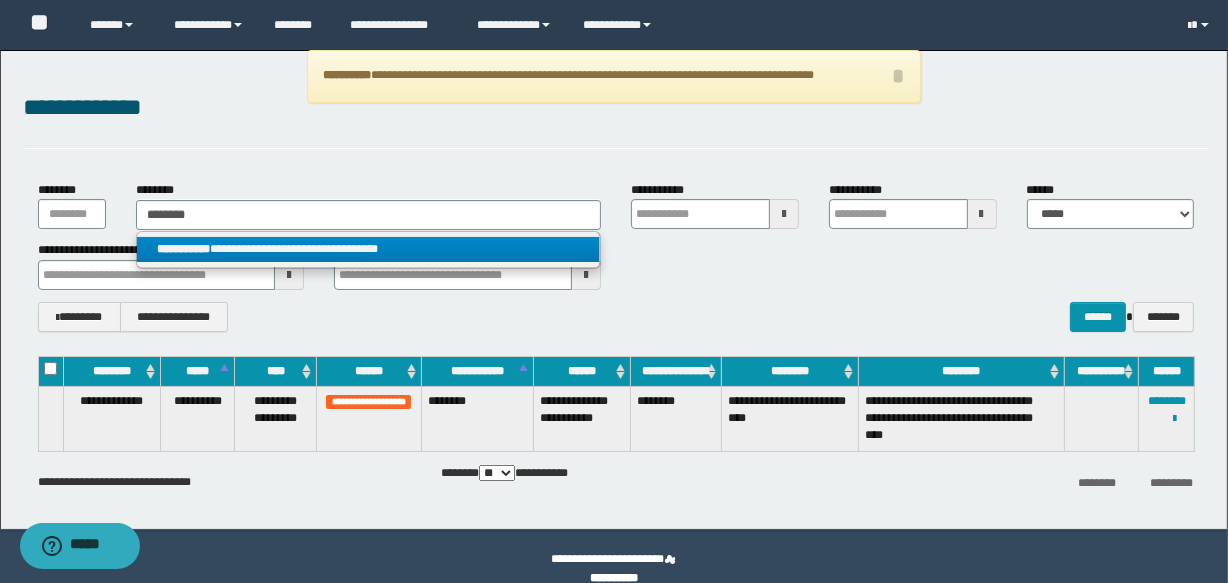 click on "**********" at bounding box center (183, 249) 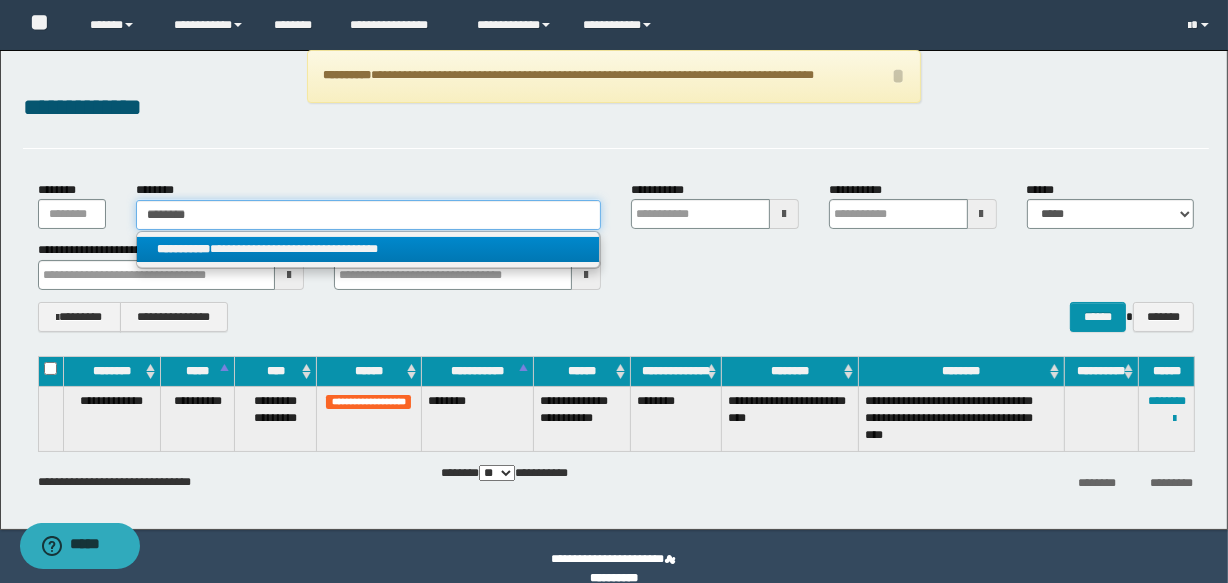 type 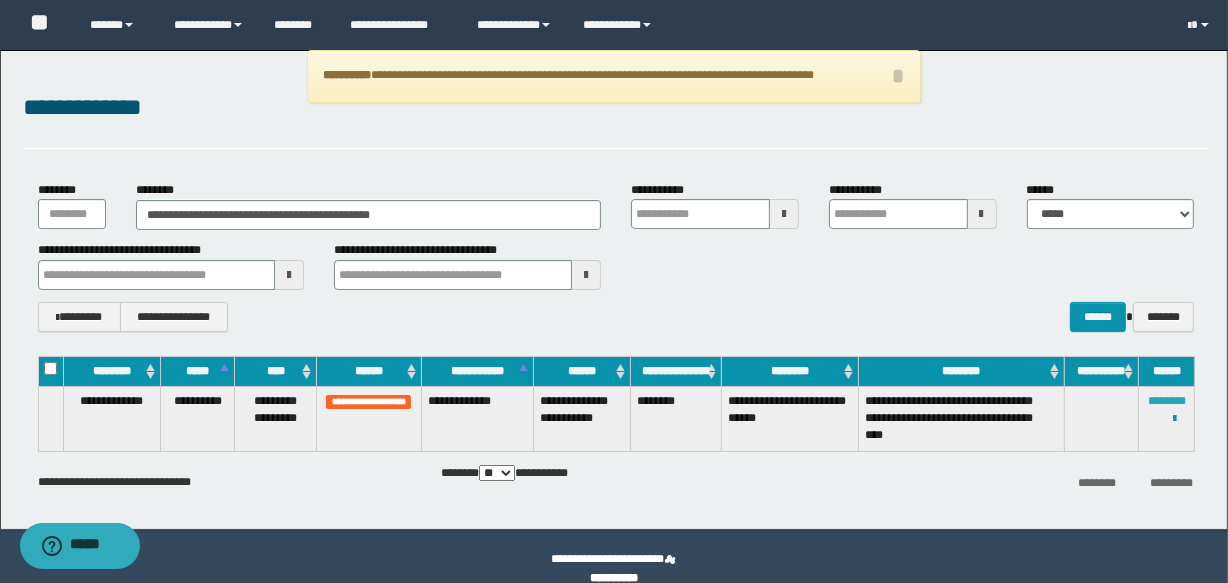 click on "********" at bounding box center [1167, 401] 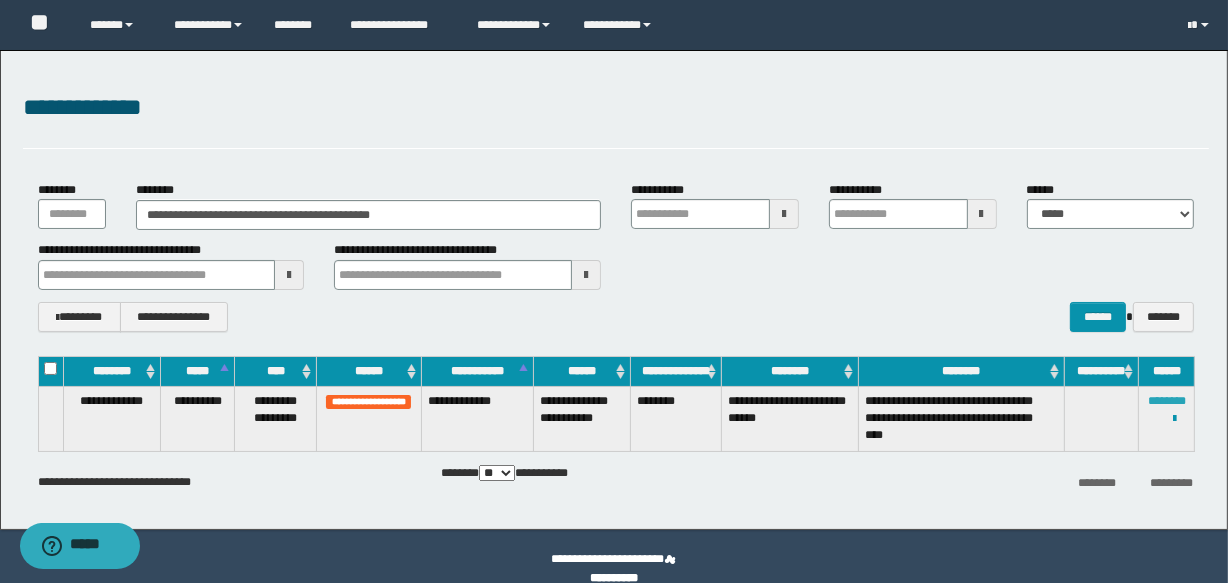 type 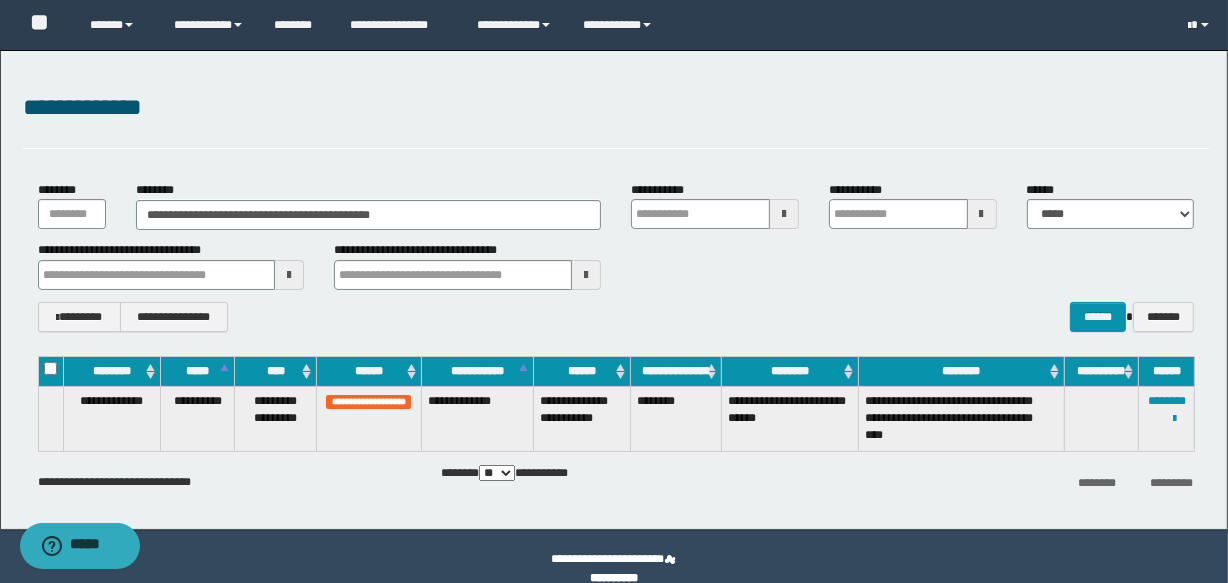 type 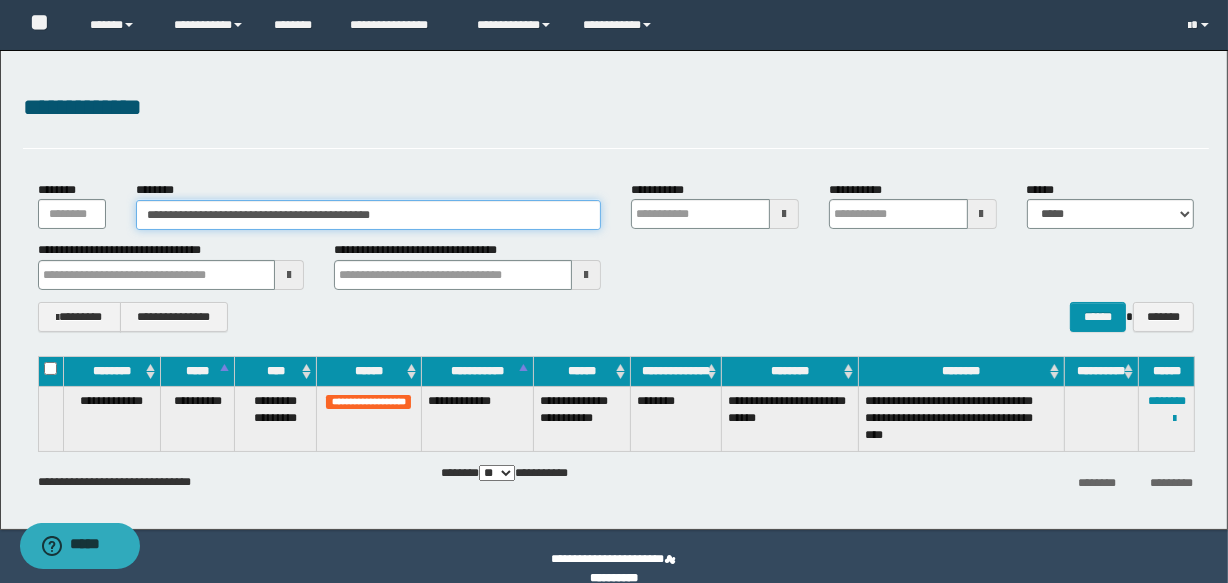 drag, startPoint x: 422, startPoint y: 213, endPoint x: 0, endPoint y: 249, distance: 423.53278 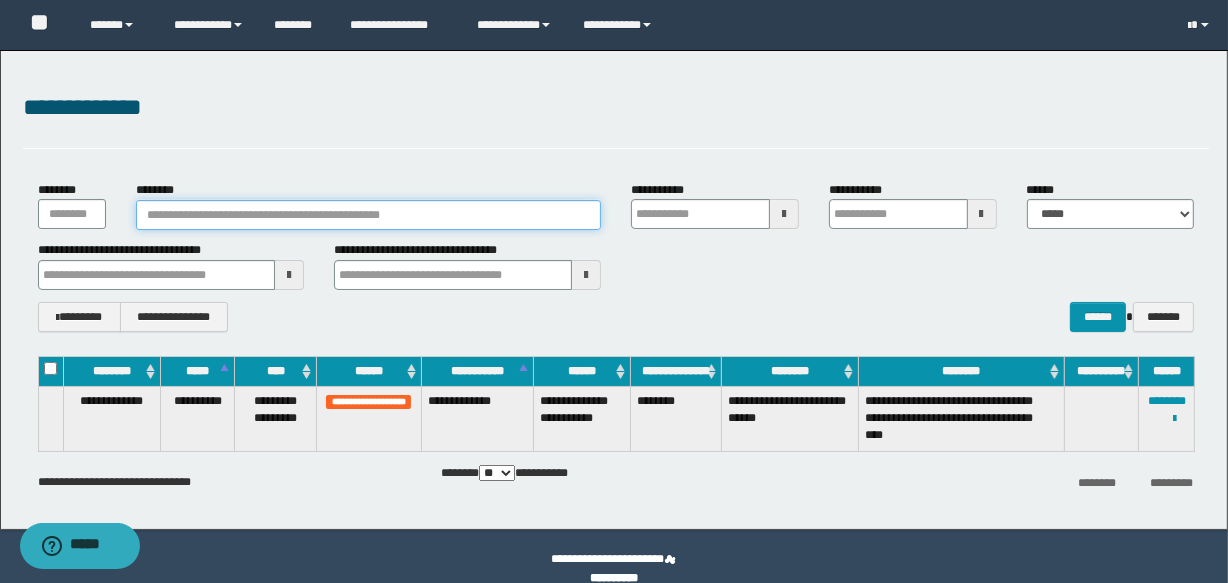 type 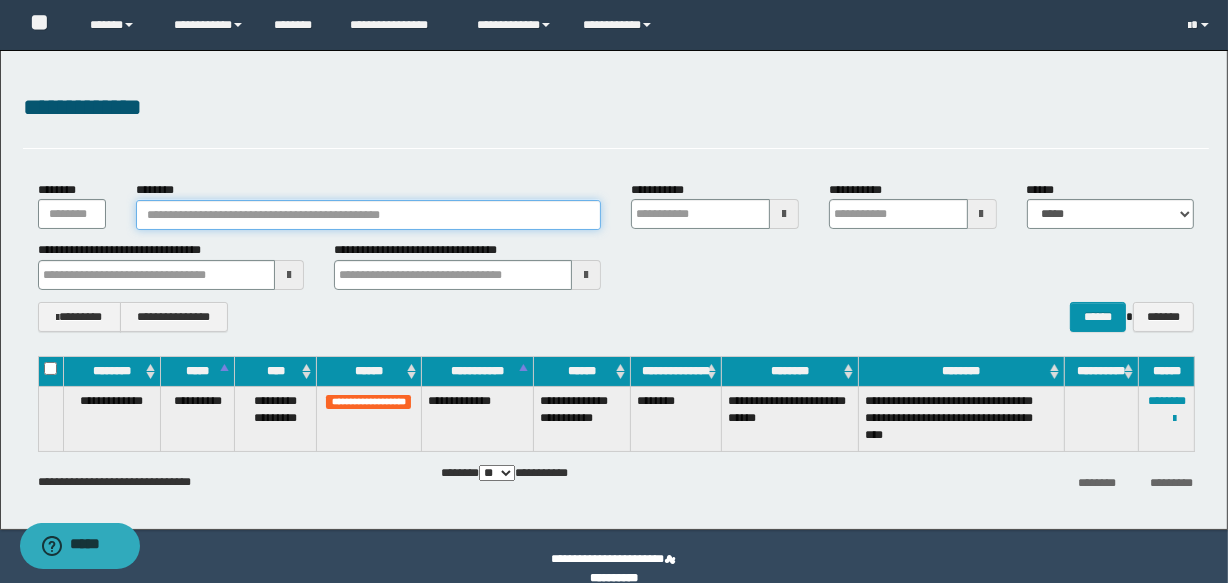 type 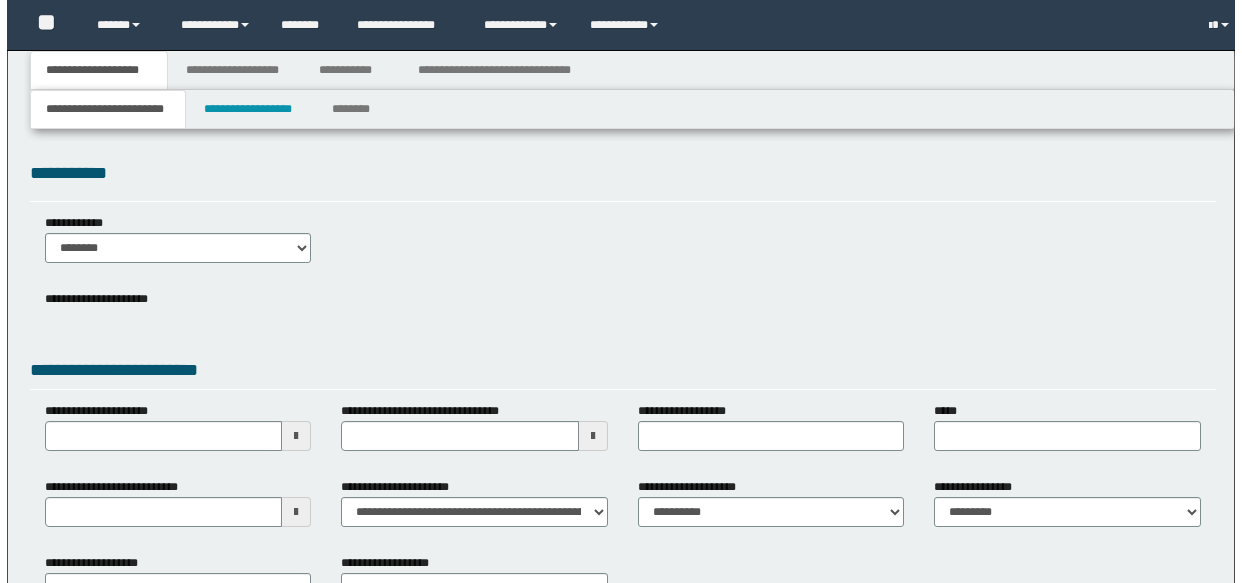 scroll, scrollTop: 0, scrollLeft: 0, axis: both 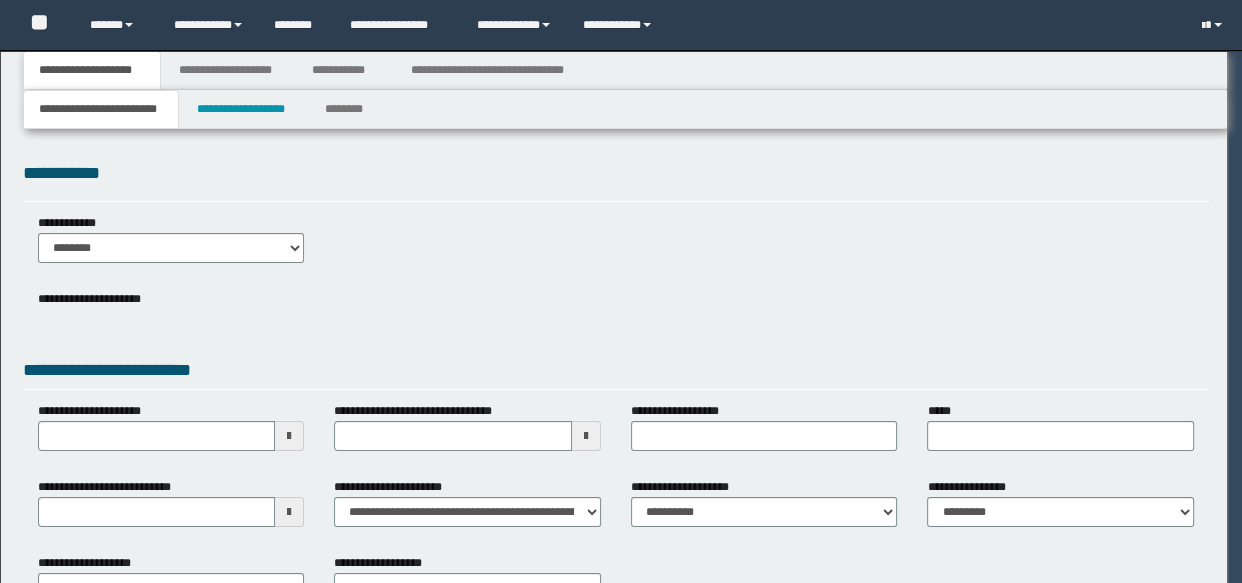 select on "*" 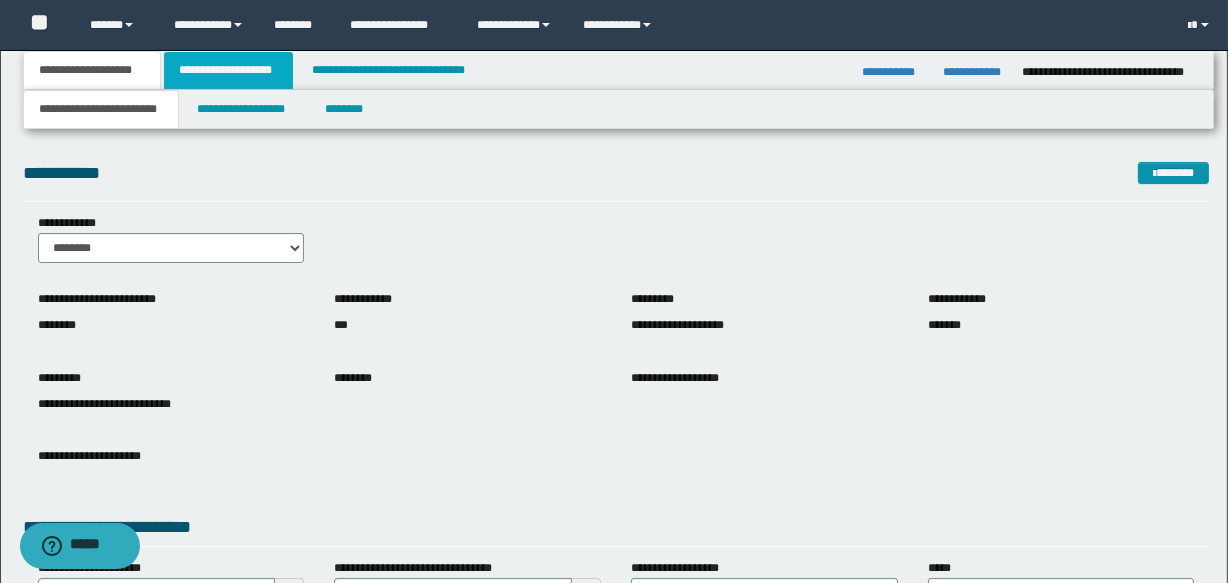 click on "**********" at bounding box center [228, 70] 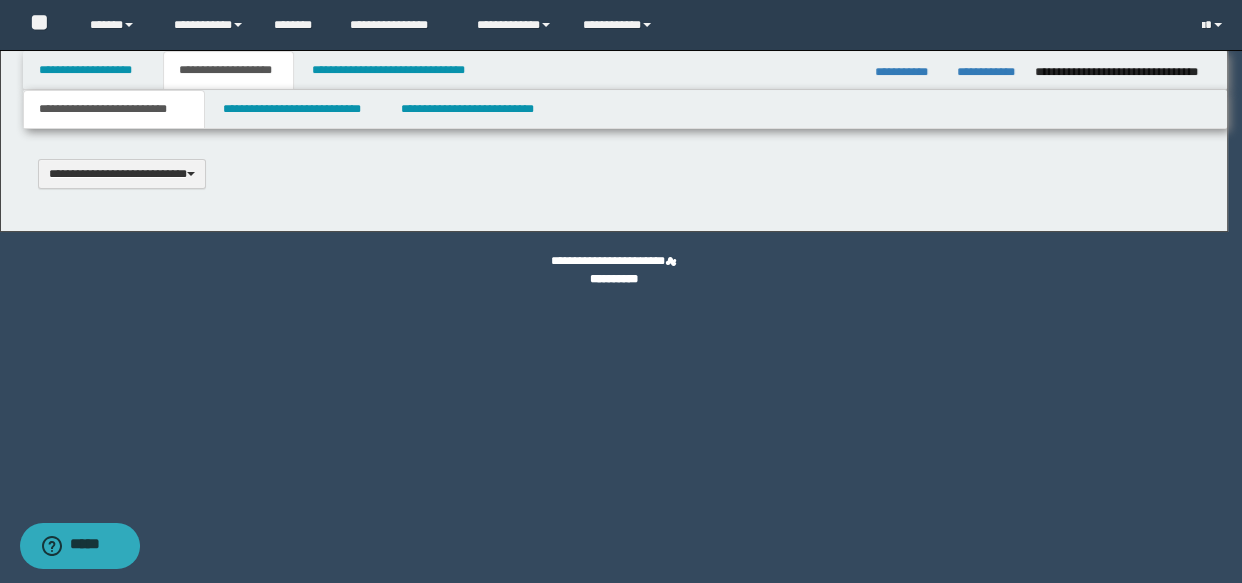 scroll, scrollTop: 0, scrollLeft: 0, axis: both 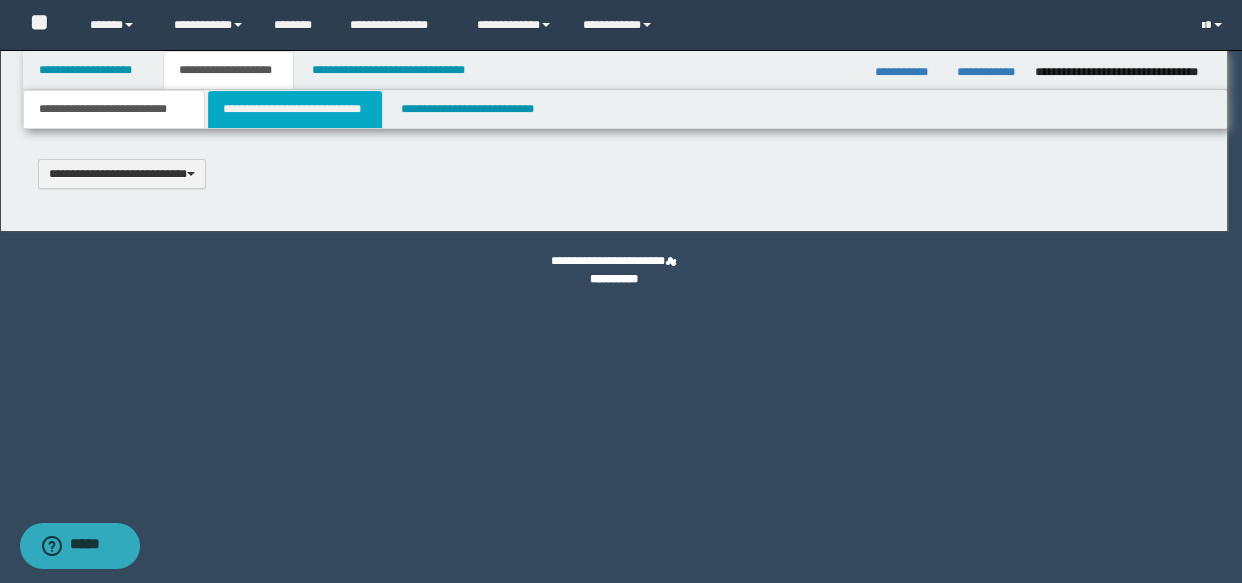 select on "*" 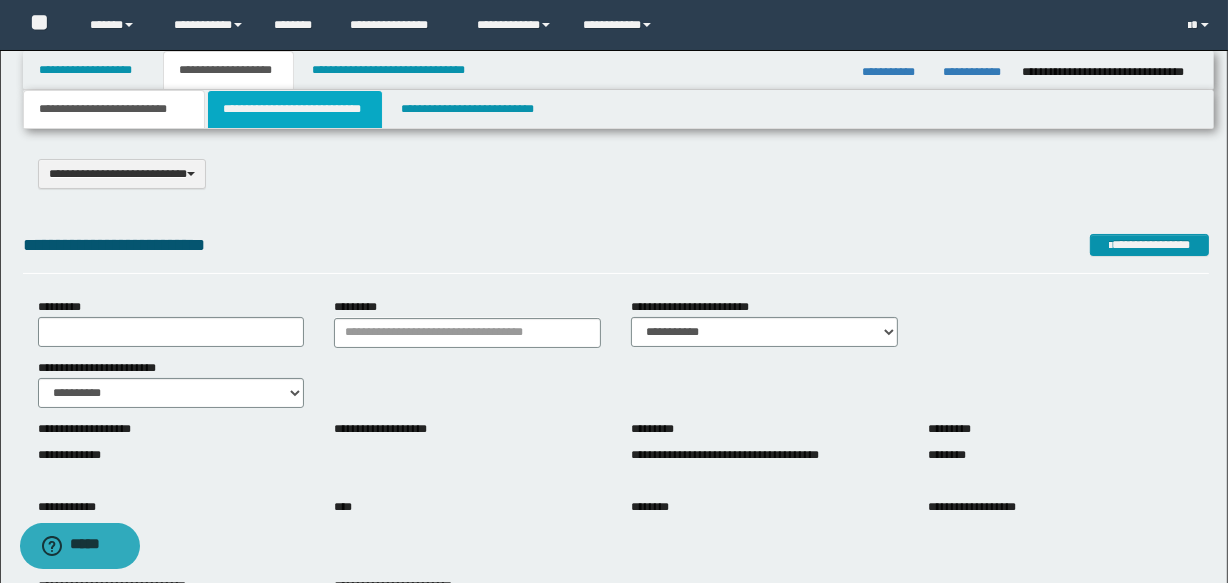 click on "**********" at bounding box center [294, 109] 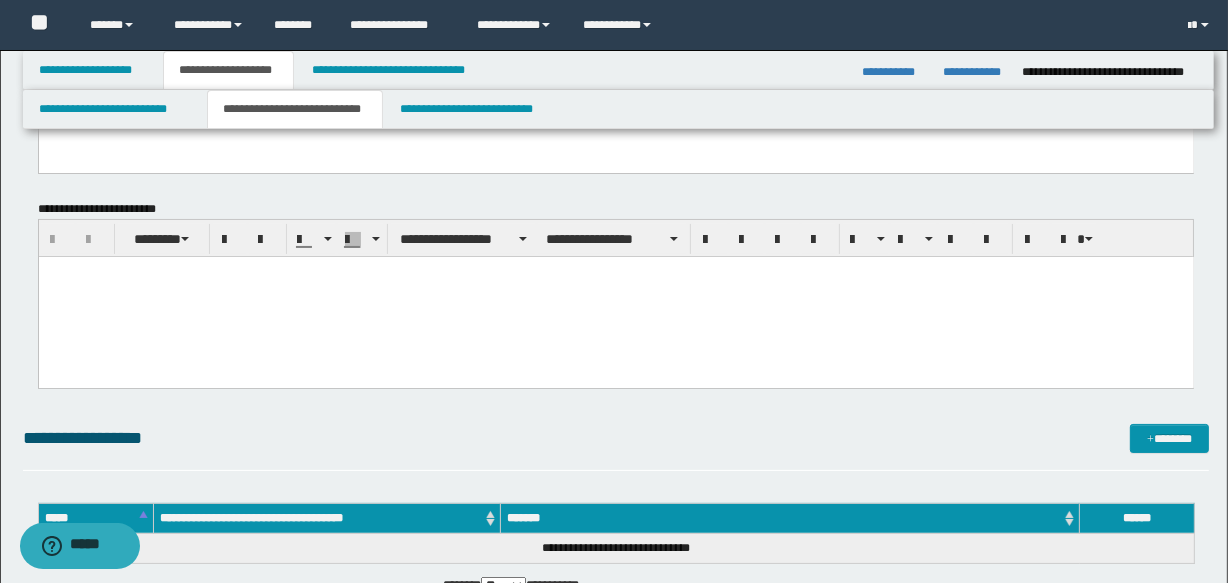 scroll, scrollTop: 181, scrollLeft: 0, axis: vertical 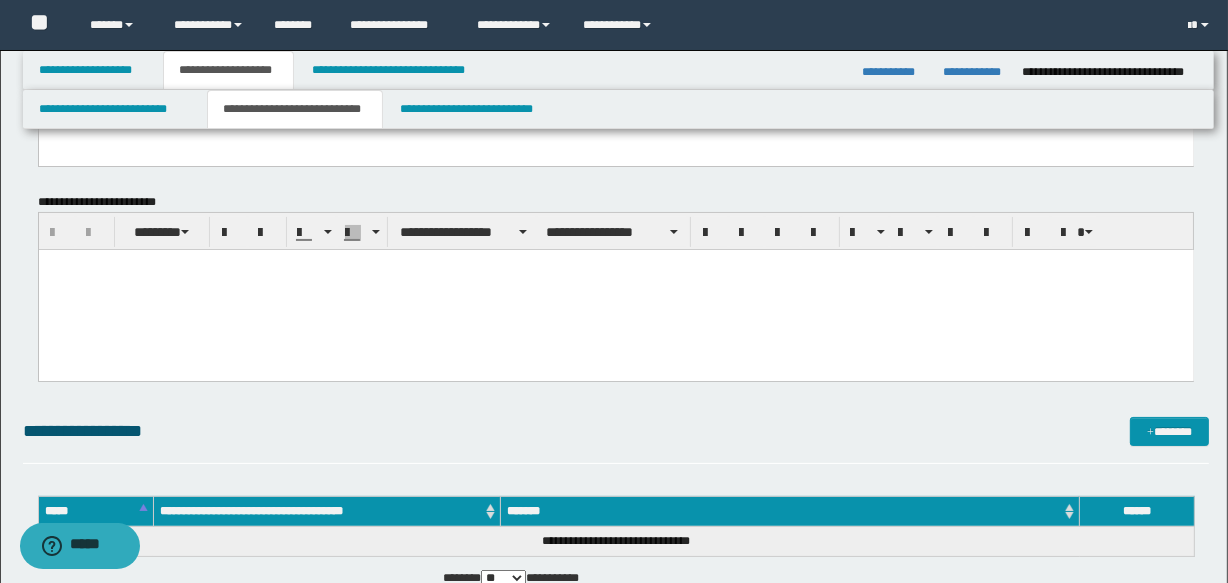 click at bounding box center [615, 290] 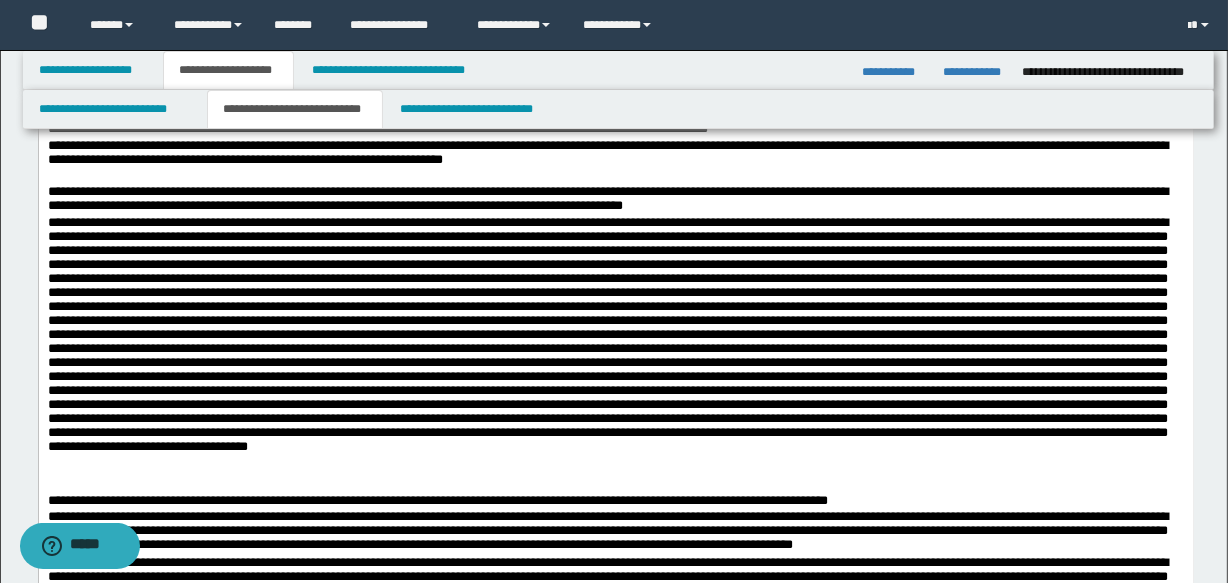 scroll, scrollTop: 363, scrollLeft: 0, axis: vertical 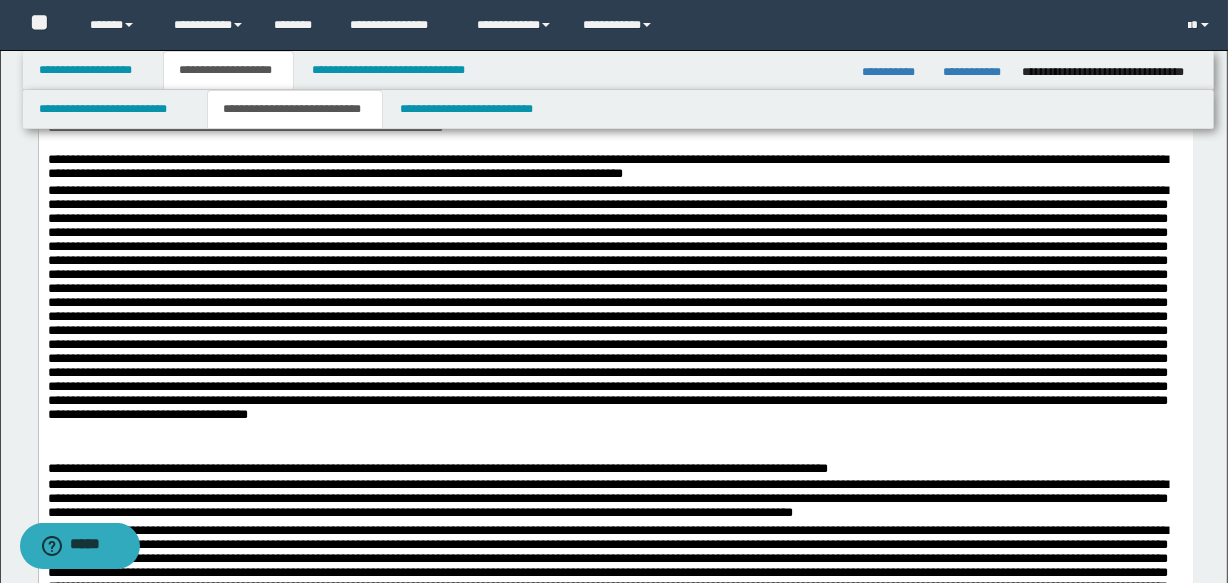 drag, startPoint x: 741, startPoint y: 199, endPoint x: 695, endPoint y: 222, distance: 51.42956 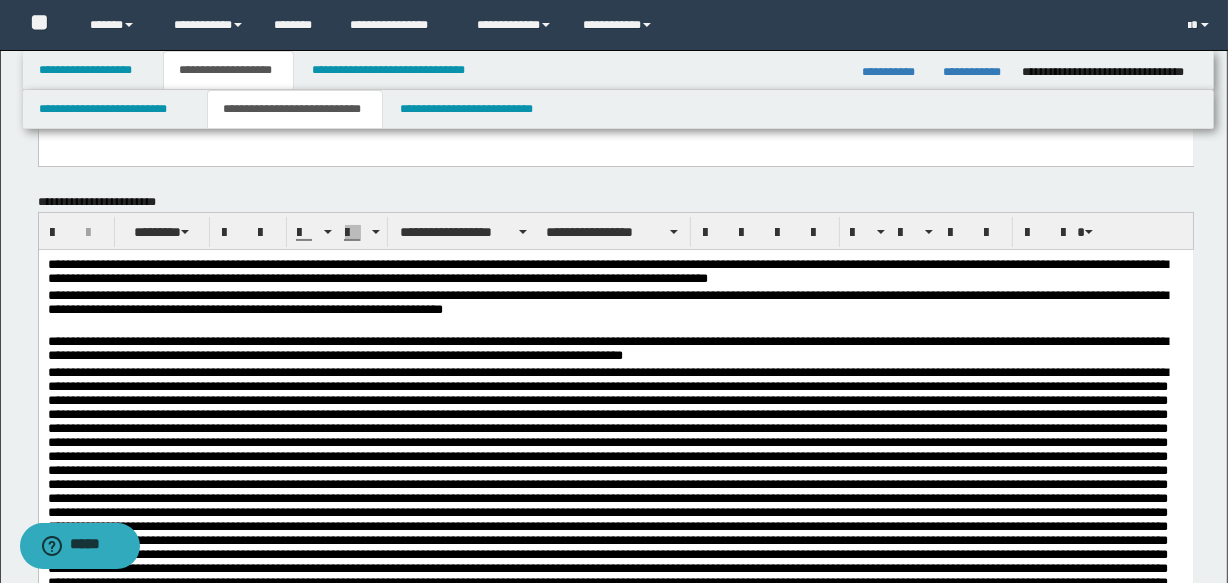 scroll, scrollTop: 363, scrollLeft: 0, axis: vertical 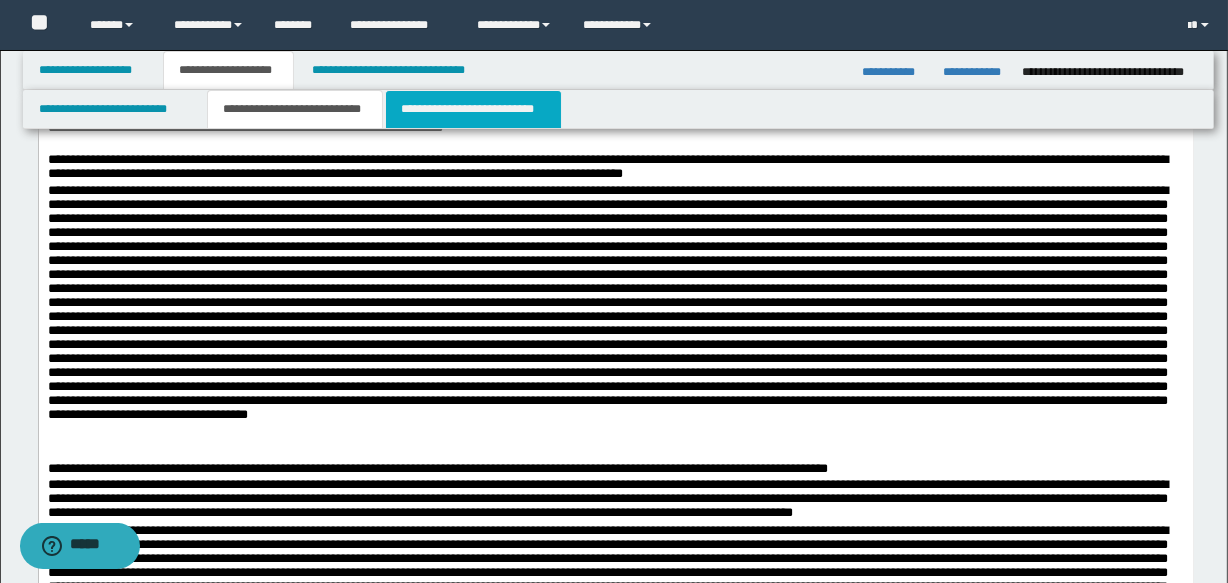 click on "**********" at bounding box center (473, 109) 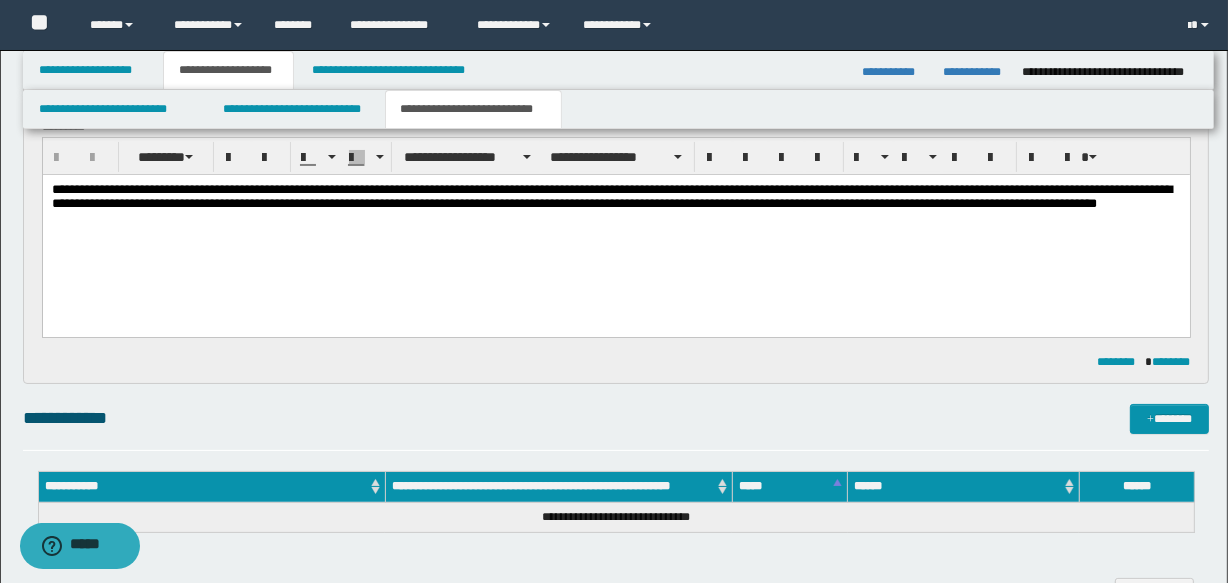 scroll, scrollTop: 181, scrollLeft: 0, axis: vertical 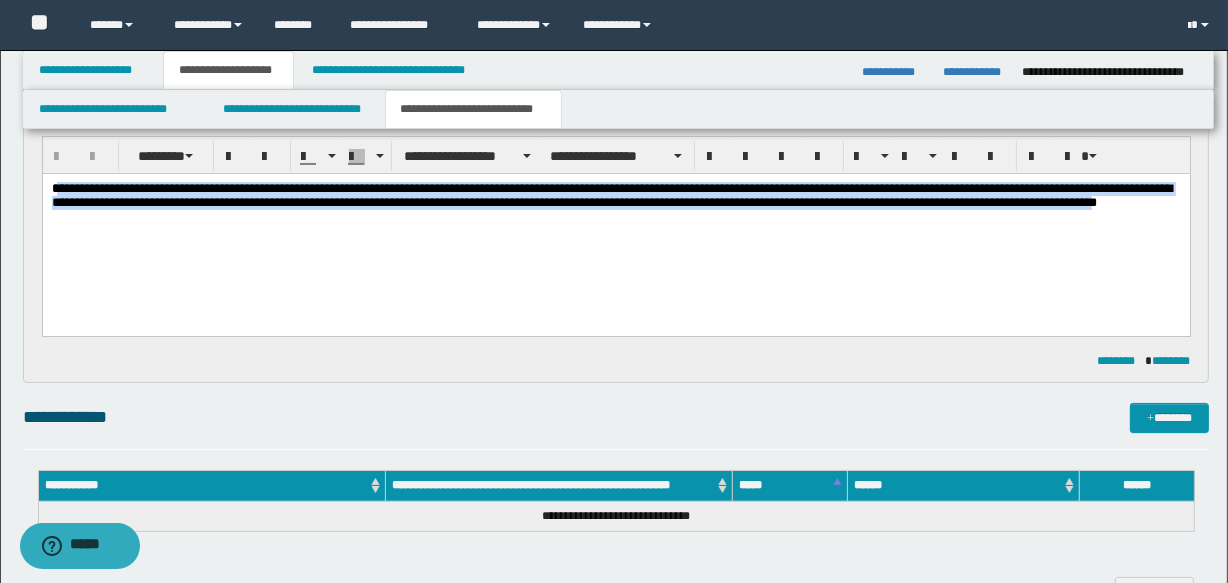 drag, startPoint x: 61, startPoint y: 187, endPoint x: 140, endPoint y: 258, distance: 106.21676 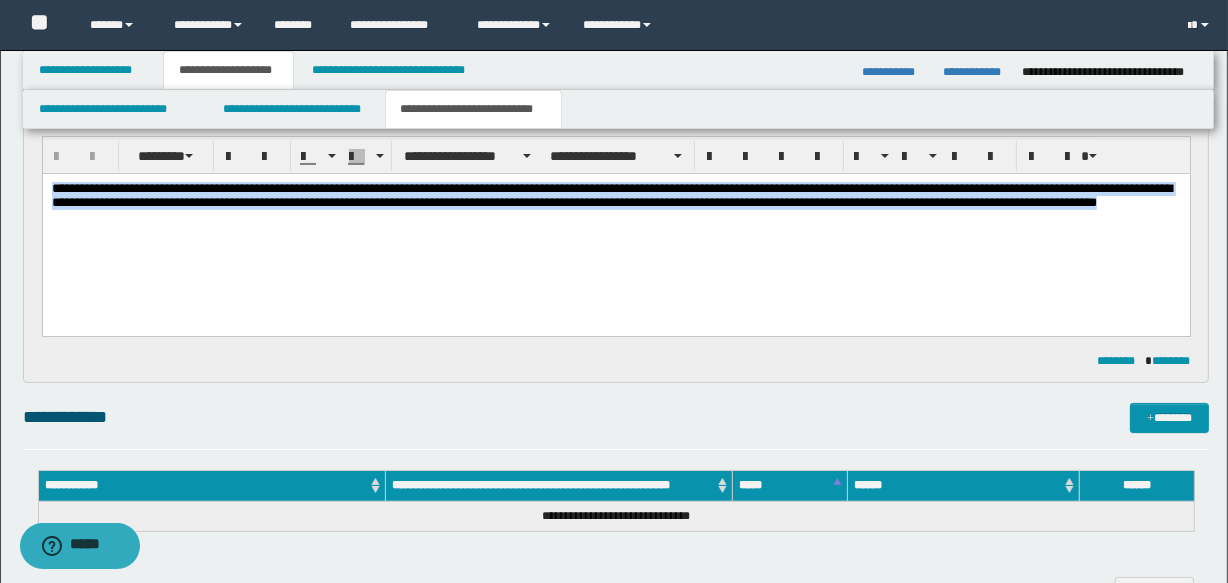 drag, startPoint x: 55, startPoint y: 186, endPoint x: 146, endPoint y: 257, distance: 115.42097 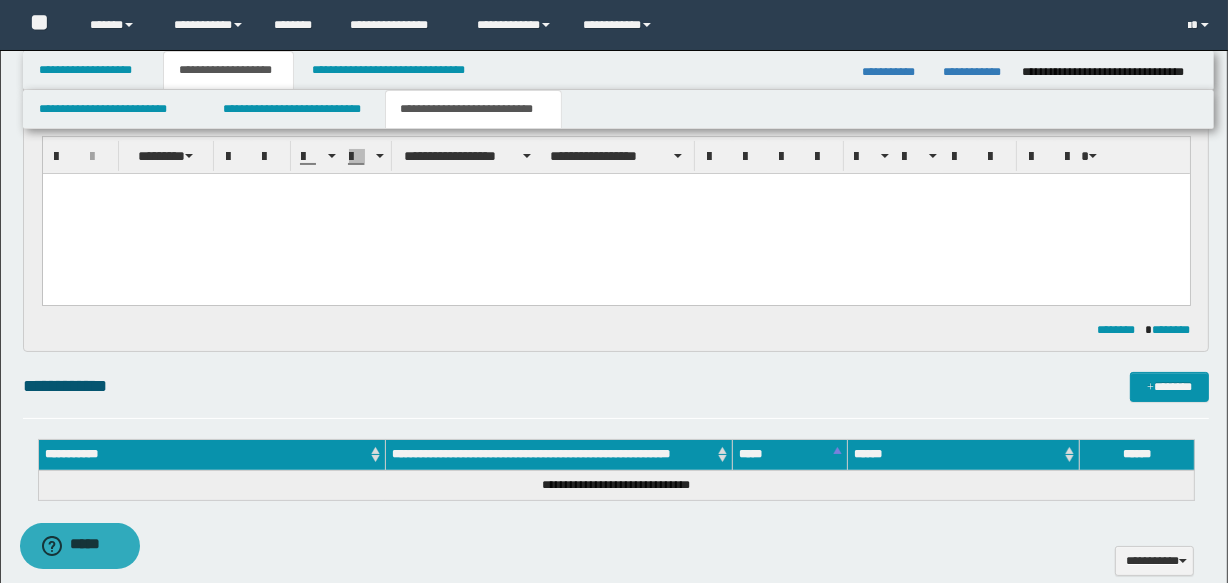 paste 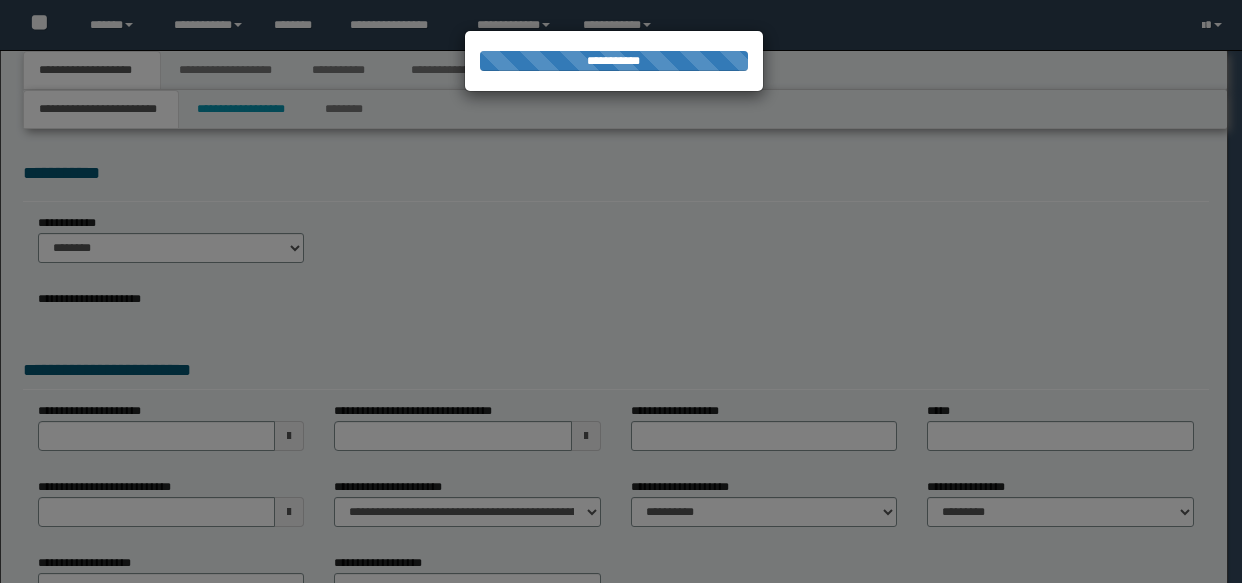 scroll, scrollTop: 0, scrollLeft: 0, axis: both 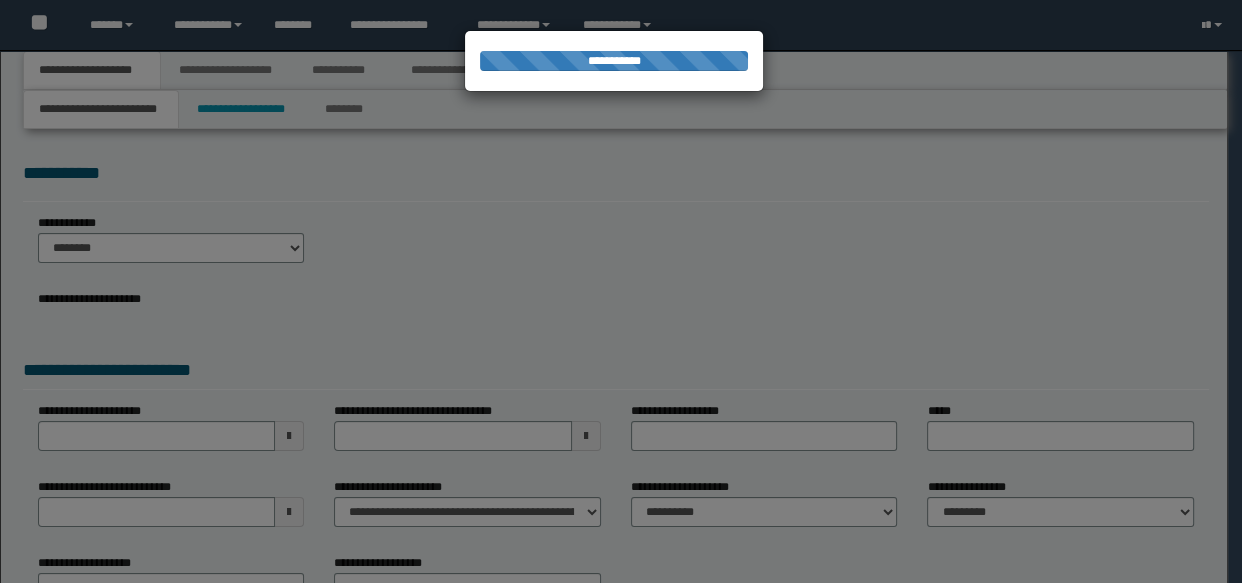 select on "*" 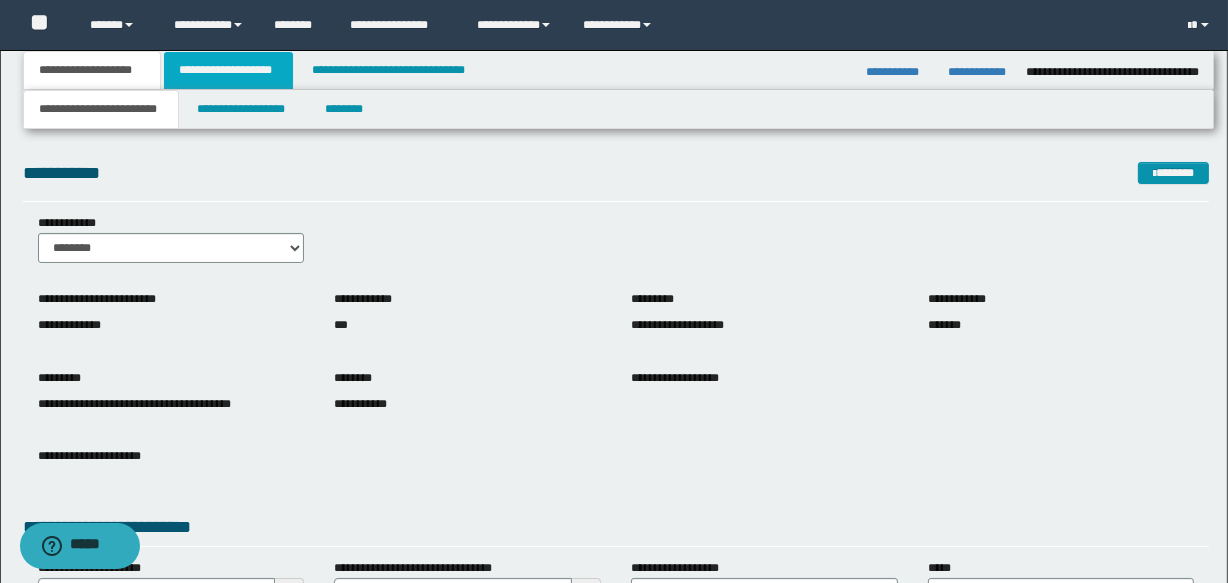 click on "**********" at bounding box center [228, 70] 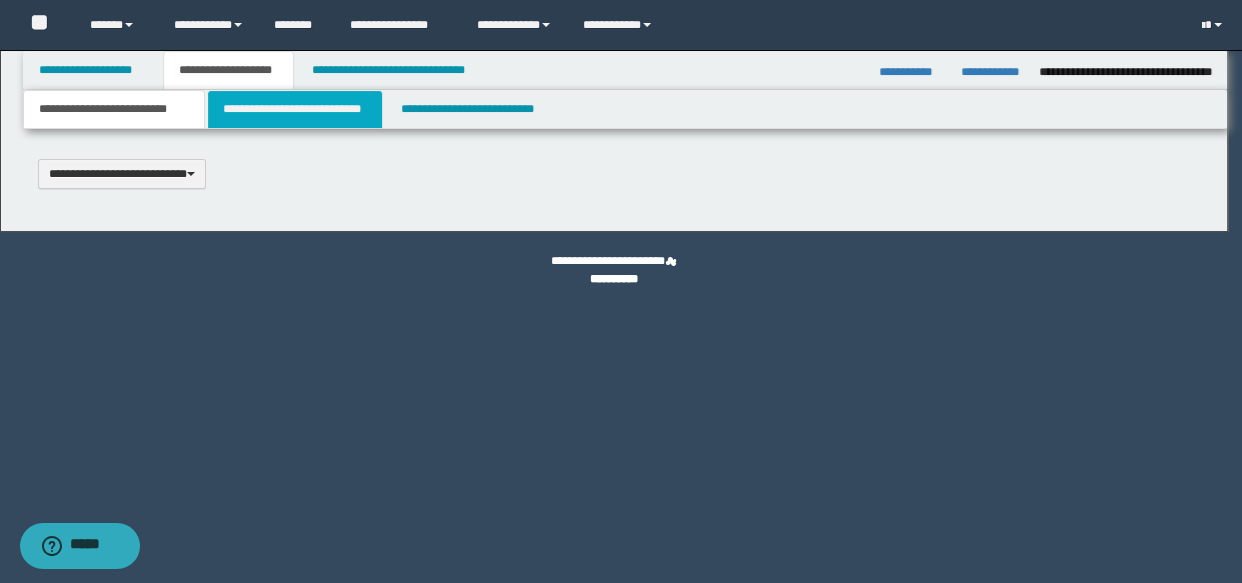 scroll, scrollTop: 0, scrollLeft: 0, axis: both 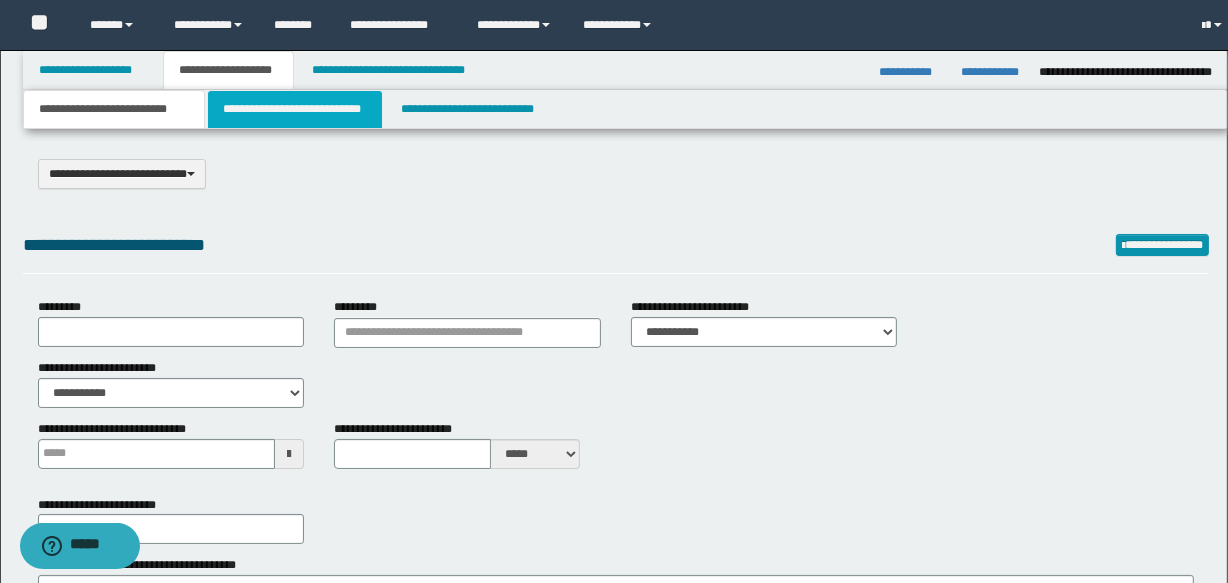 click on "**********" at bounding box center (294, 109) 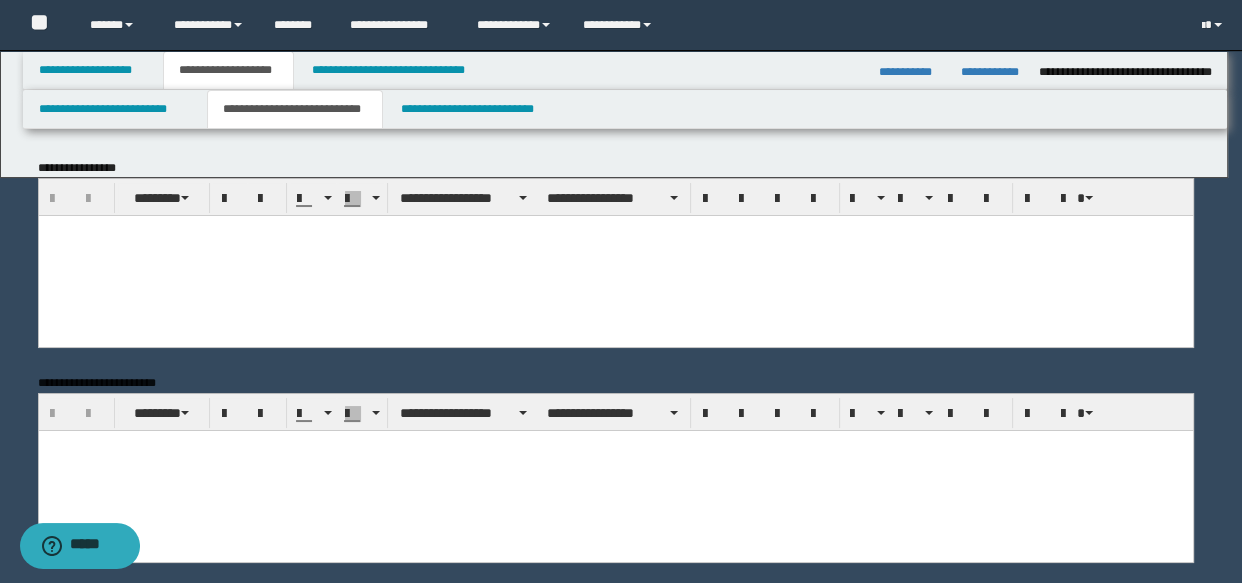 scroll, scrollTop: 0, scrollLeft: 0, axis: both 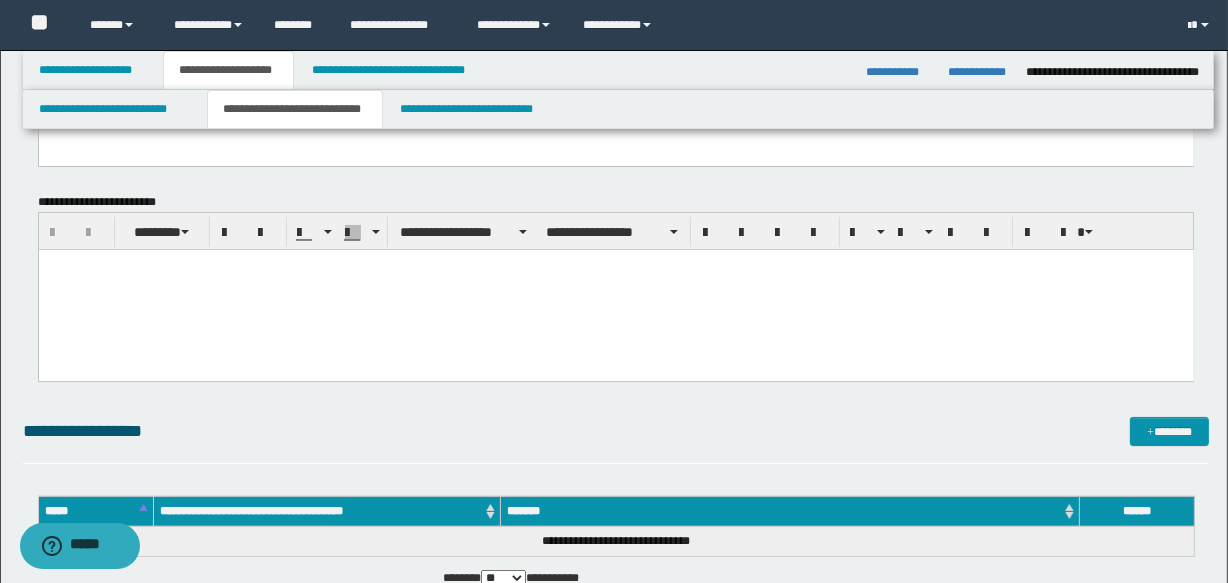 click at bounding box center [615, 265] 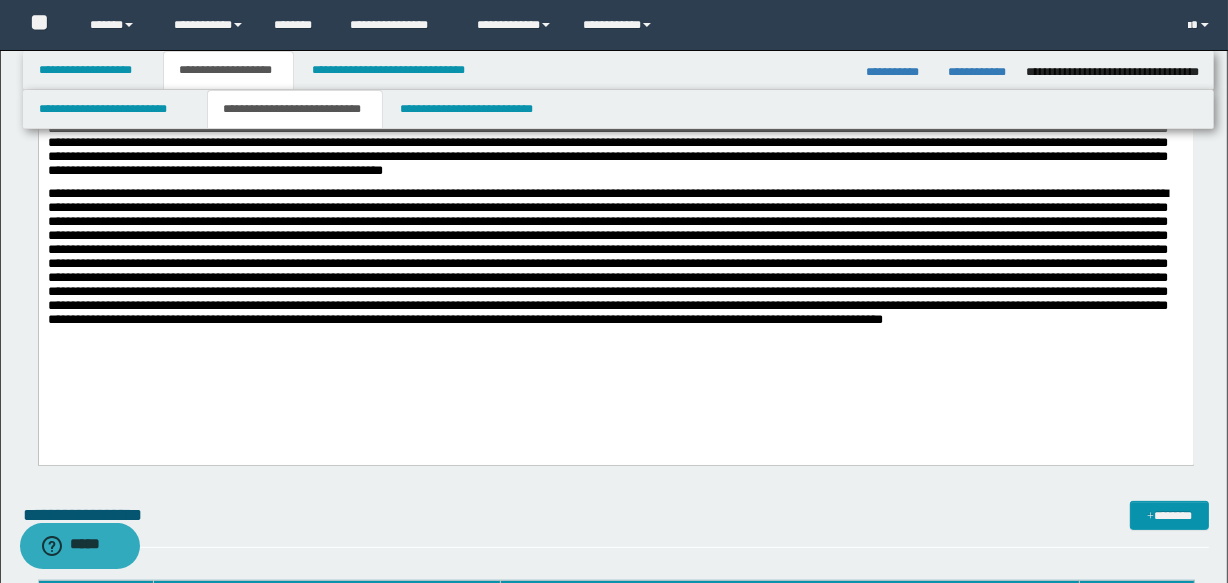 scroll, scrollTop: 454, scrollLeft: 0, axis: vertical 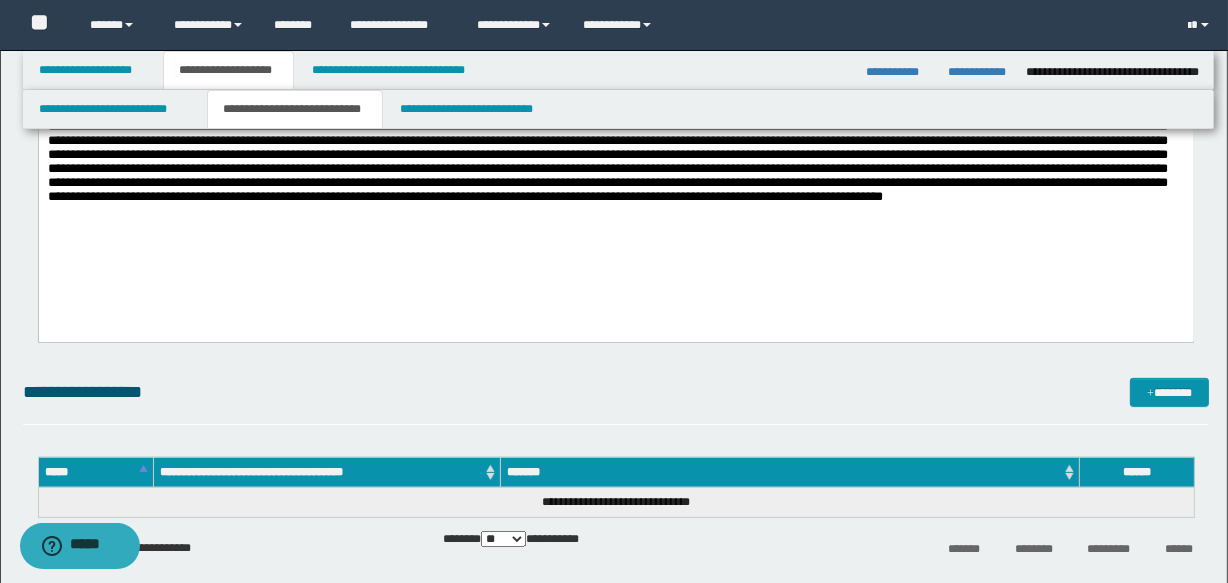 drag, startPoint x: 755, startPoint y: 141, endPoint x: 743, endPoint y: 149, distance: 14.422205 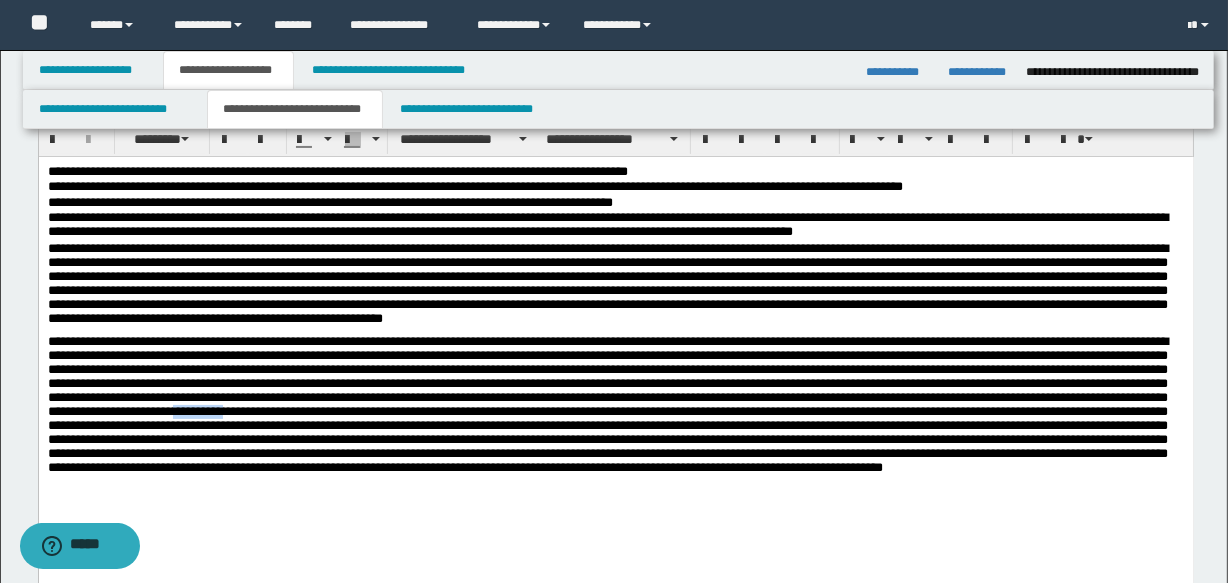 scroll, scrollTop: 272, scrollLeft: 0, axis: vertical 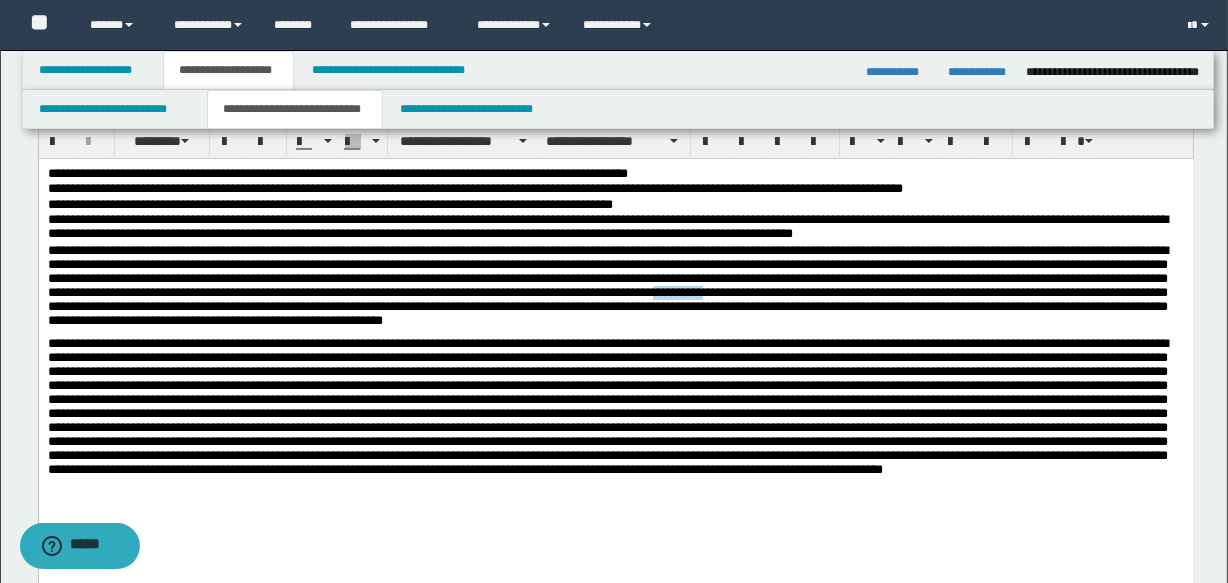 drag, startPoint x: 1014, startPoint y: 297, endPoint x: 1031, endPoint y: 298, distance: 17.029387 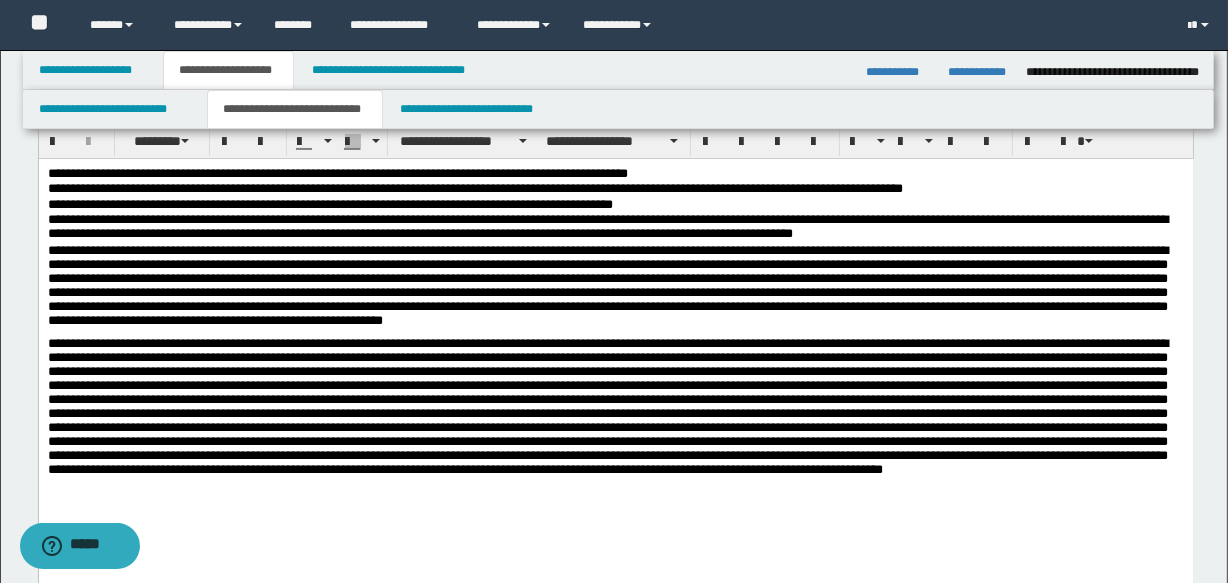 drag, startPoint x: 1031, startPoint y: 298, endPoint x: 1107, endPoint y: 258, distance: 85.883644 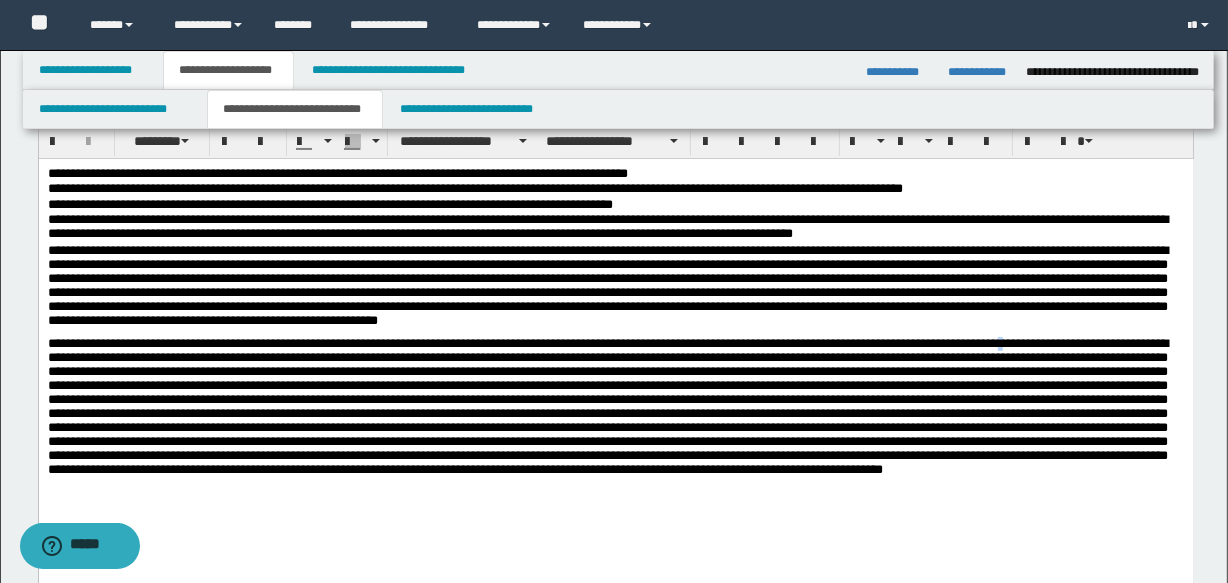click at bounding box center [615, 422] 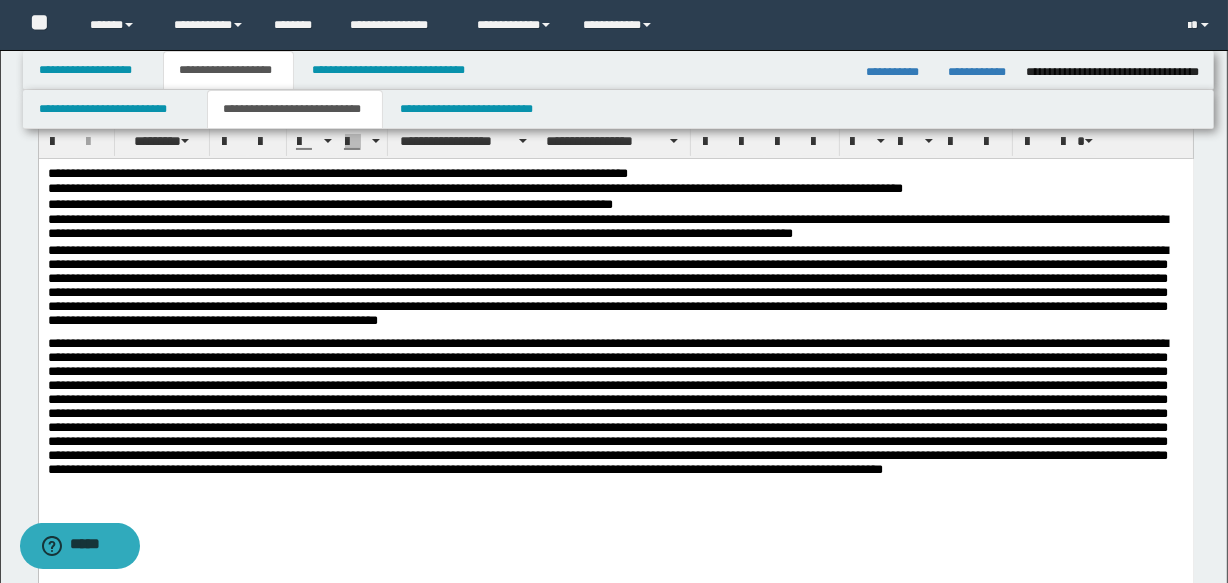click at bounding box center [615, 422] 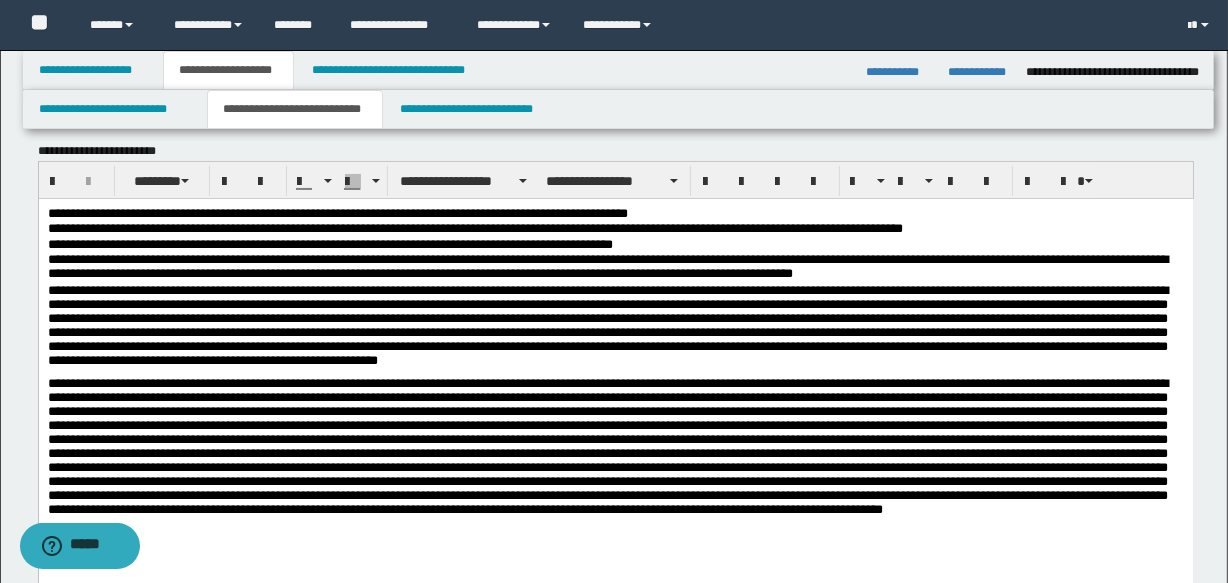 scroll, scrollTop: 272, scrollLeft: 0, axis: vertical 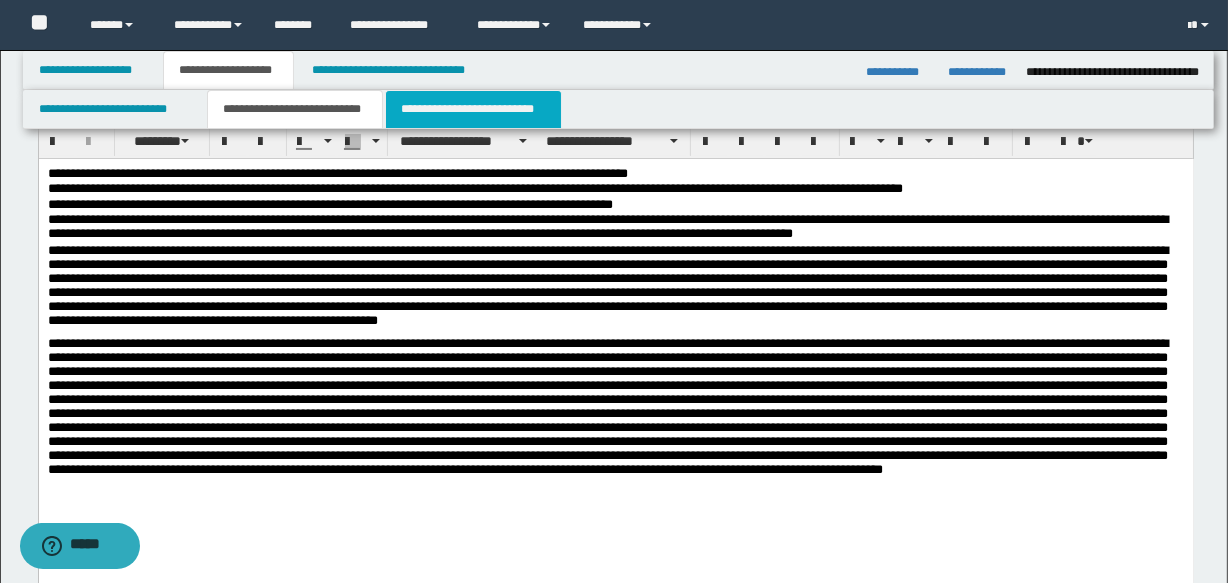 click on "**********" at bounding box center (473, 109) 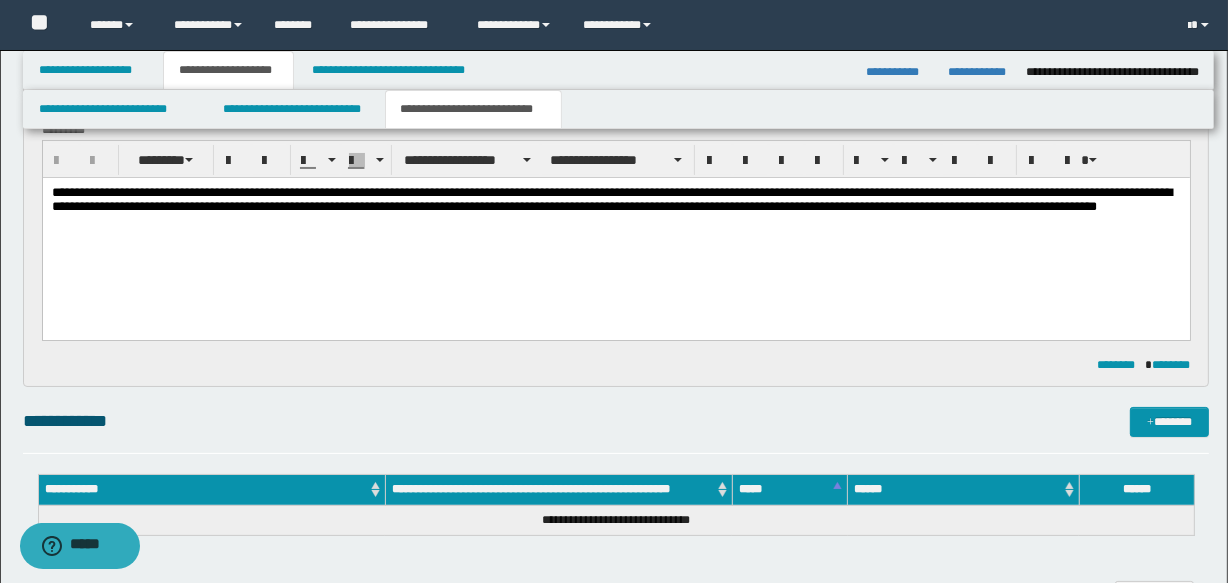 scroll, scrollTop: 181, scrollLeft: 0, axis: vertical 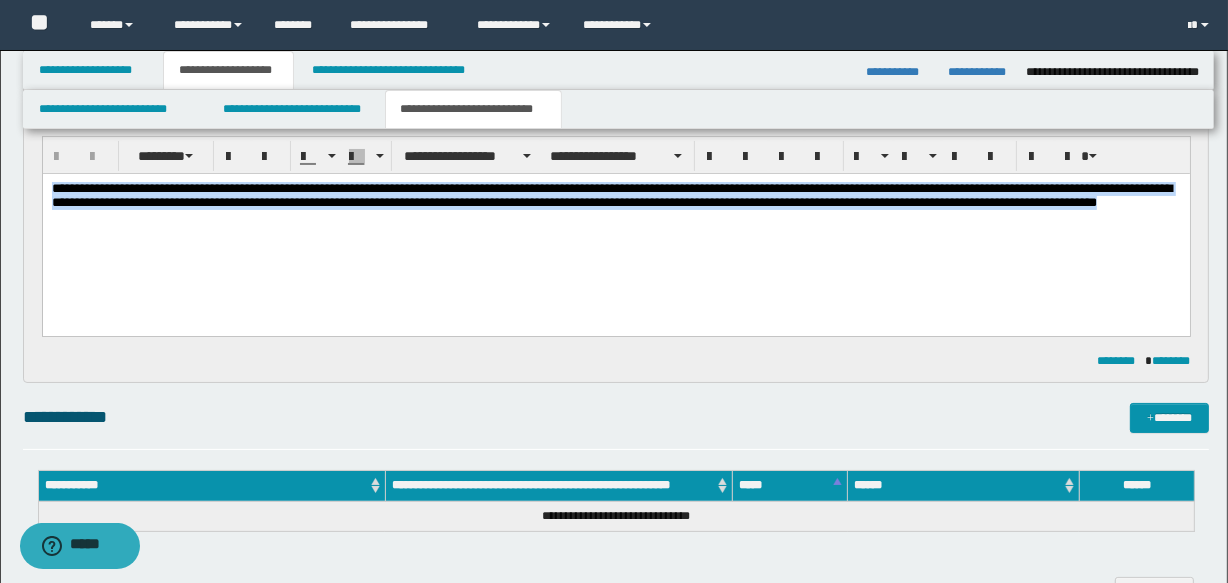 drag, startPoint x: 52, startPoint y: 191, endPoint x: 176, endPoint y: 263, distance: 143.38759 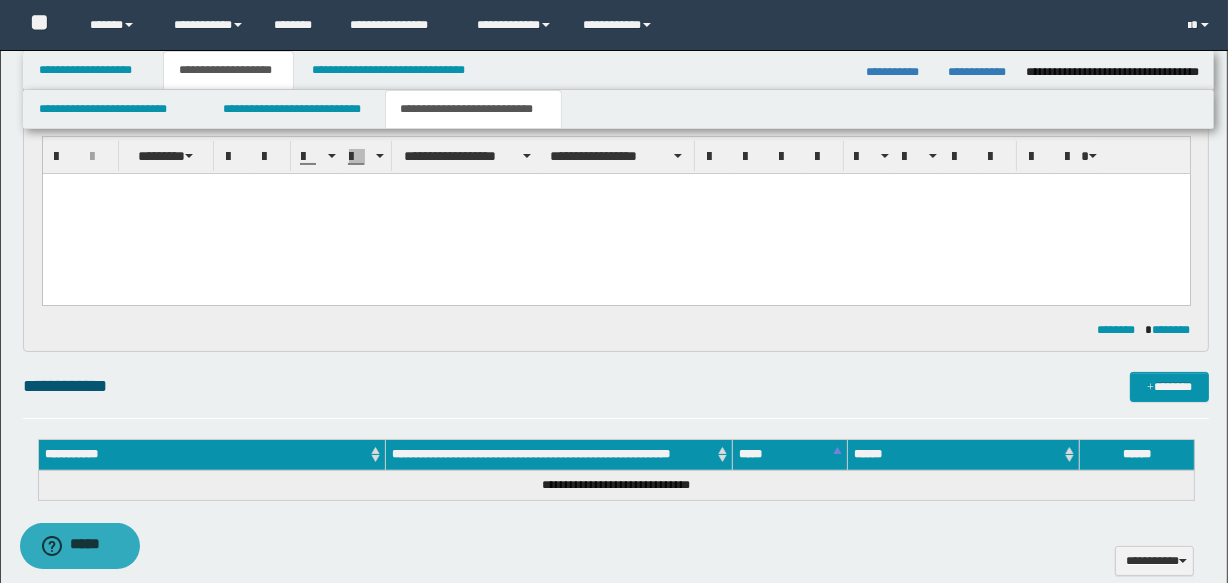 paste 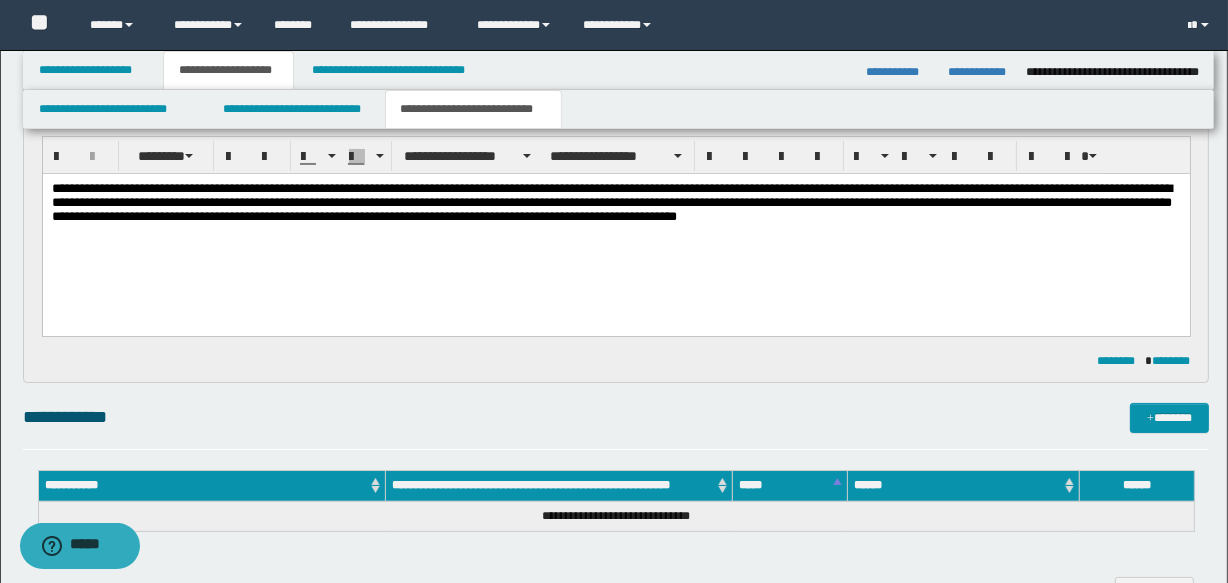 click on "**********" at bounding box center [615, 205] 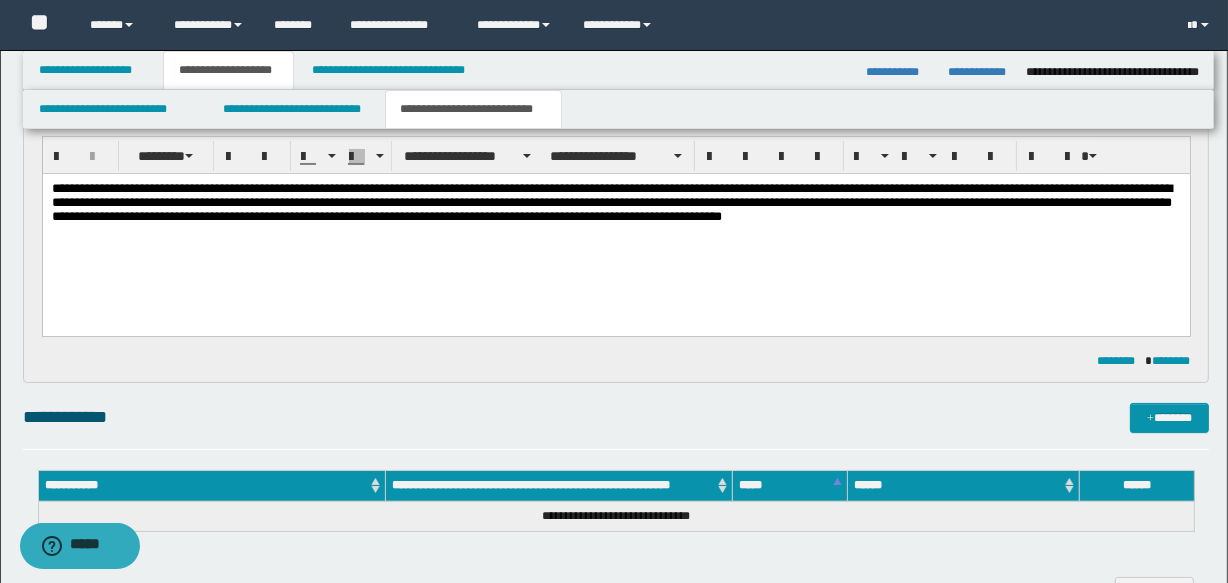 click on "**********" at bounding box center (615, 230) 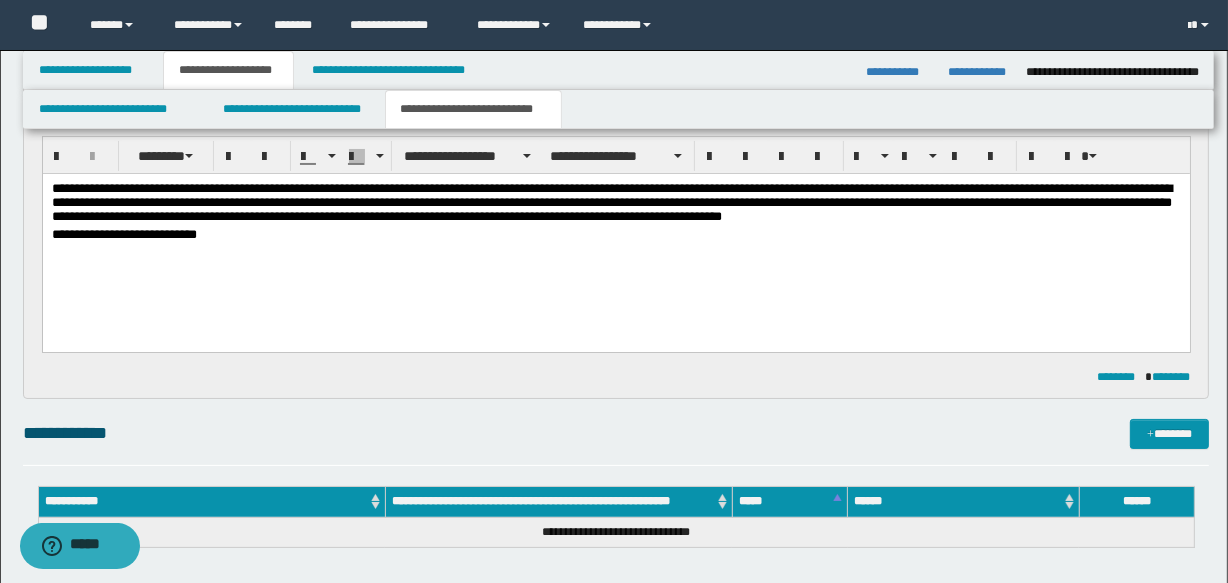 click on "**********" at bounding box center [615, 238] 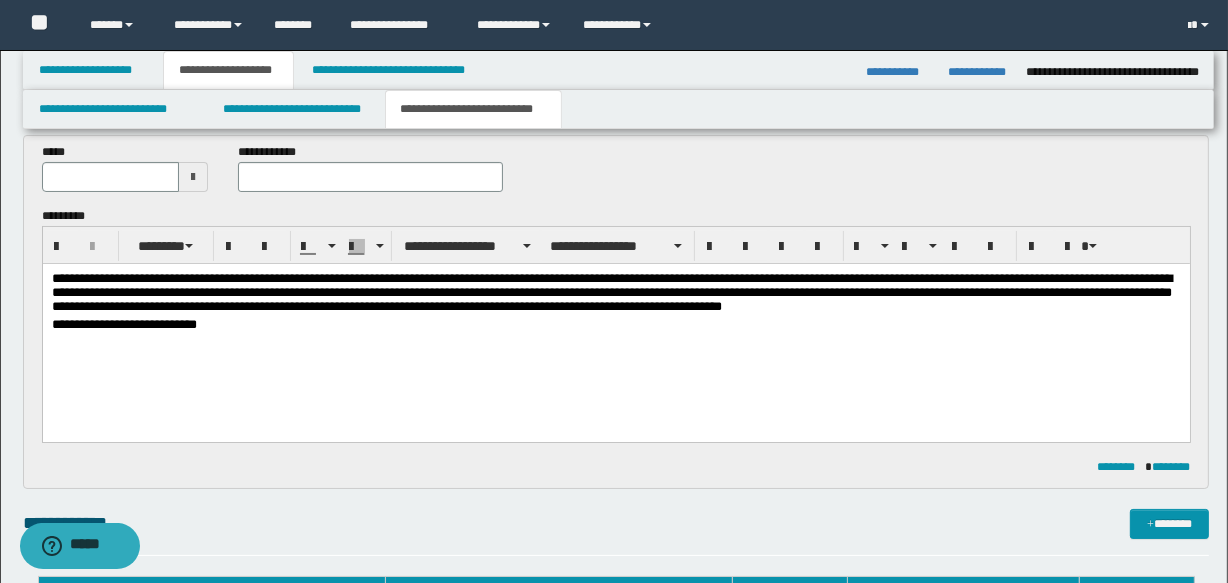 scroll, scrollTop: 90, scrollLeft: 0, axis: vertical 